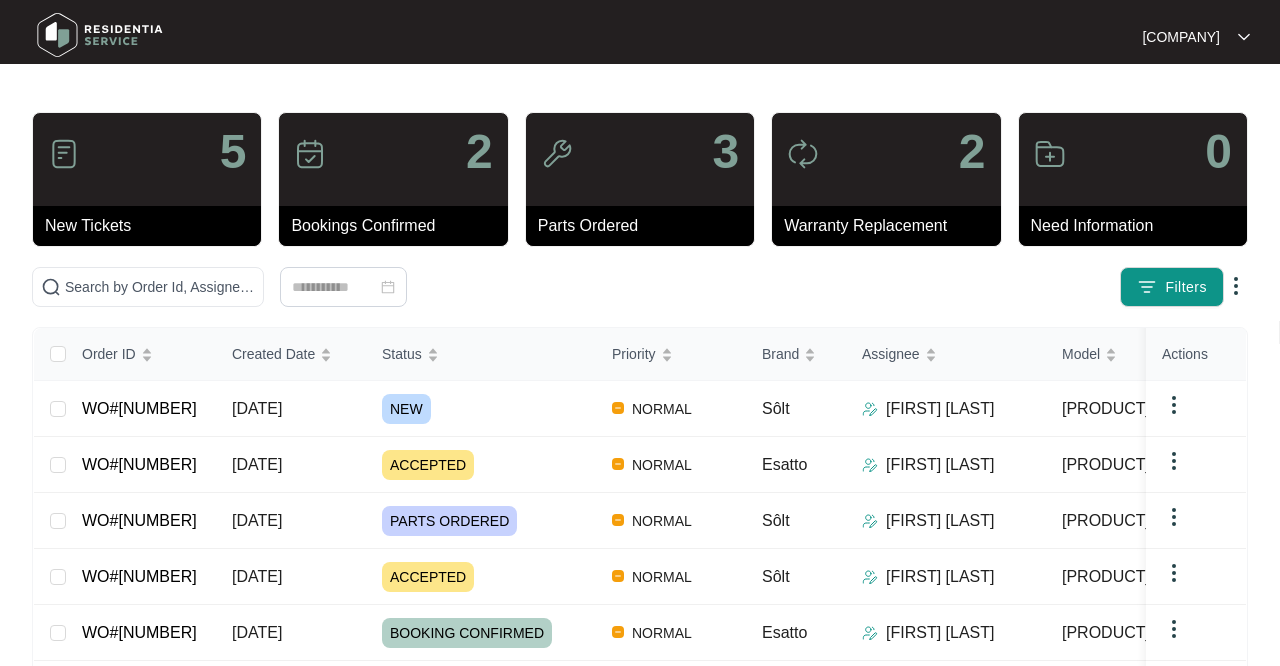 scroll, scrollTop: 0, scrollLeft: 0, axis: both 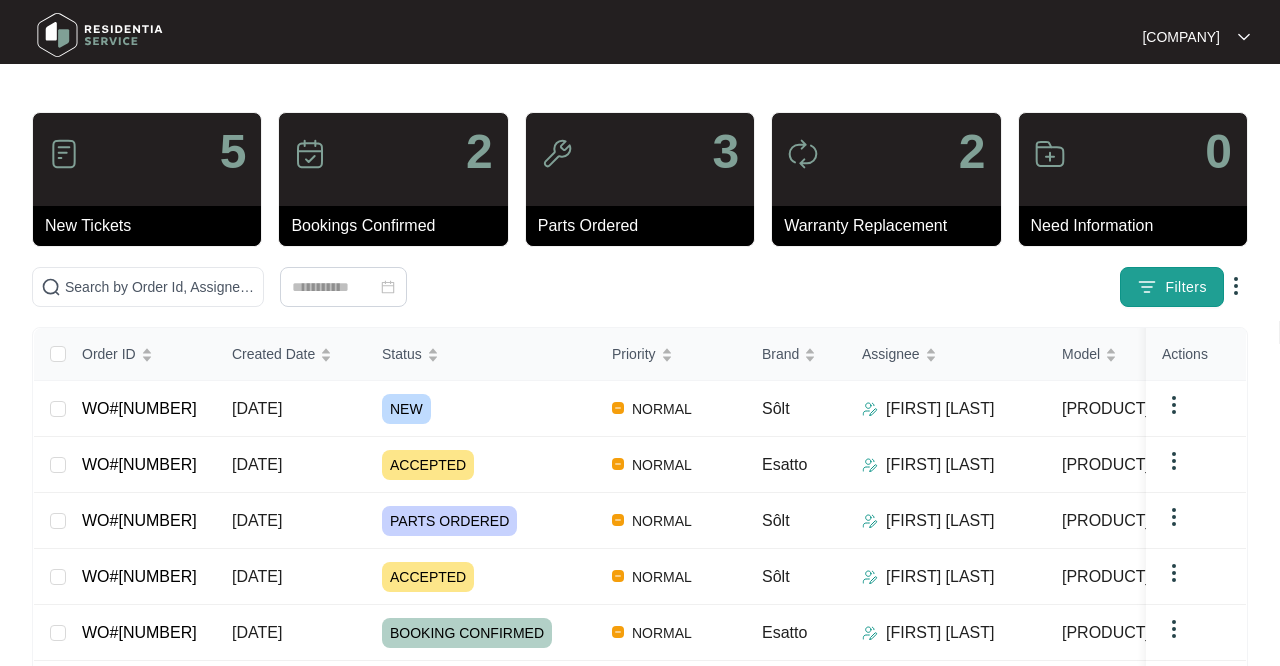click on "Filters" at bounding box center [1186, 287] 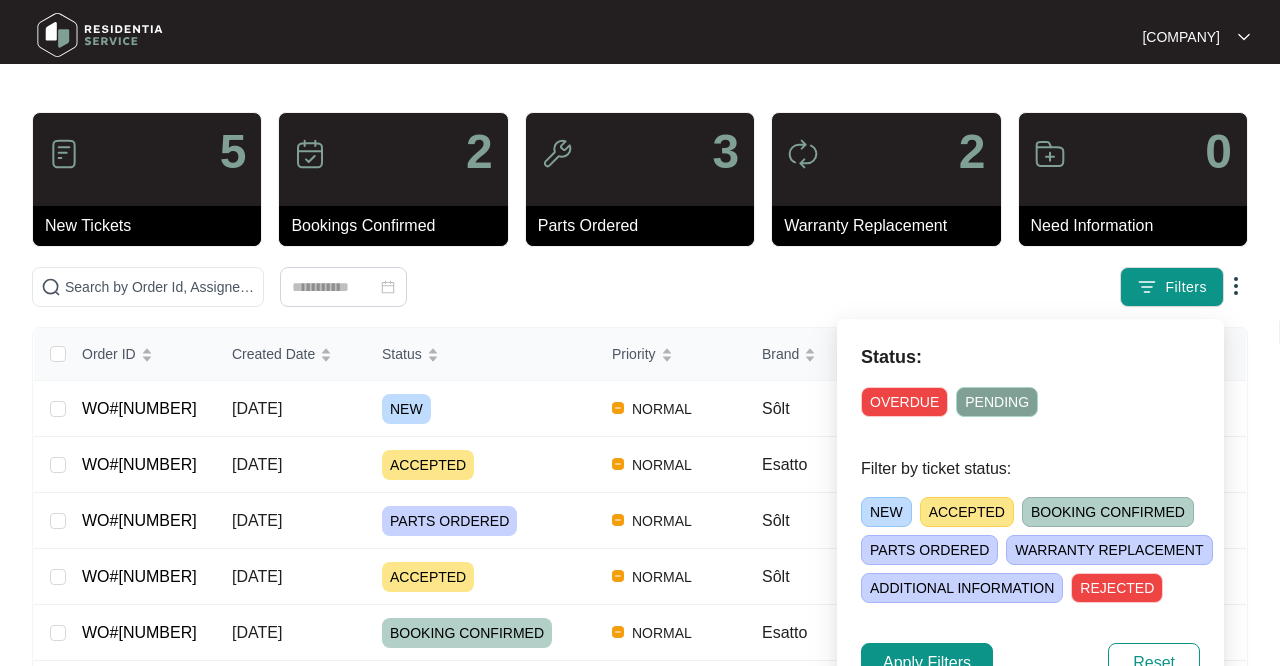 click on "PARTS ORDERED" at bounding box center [929, 550] 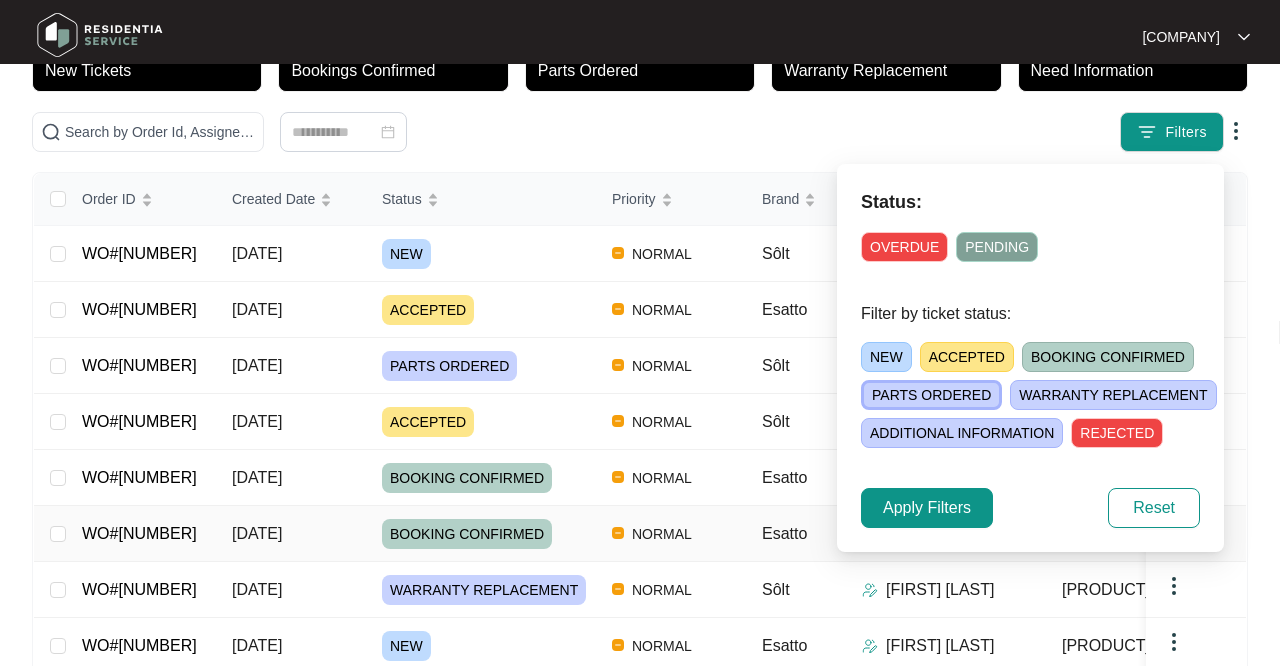 scroll, scrollTop: 154, scrollLeft: 0, axis: vertical 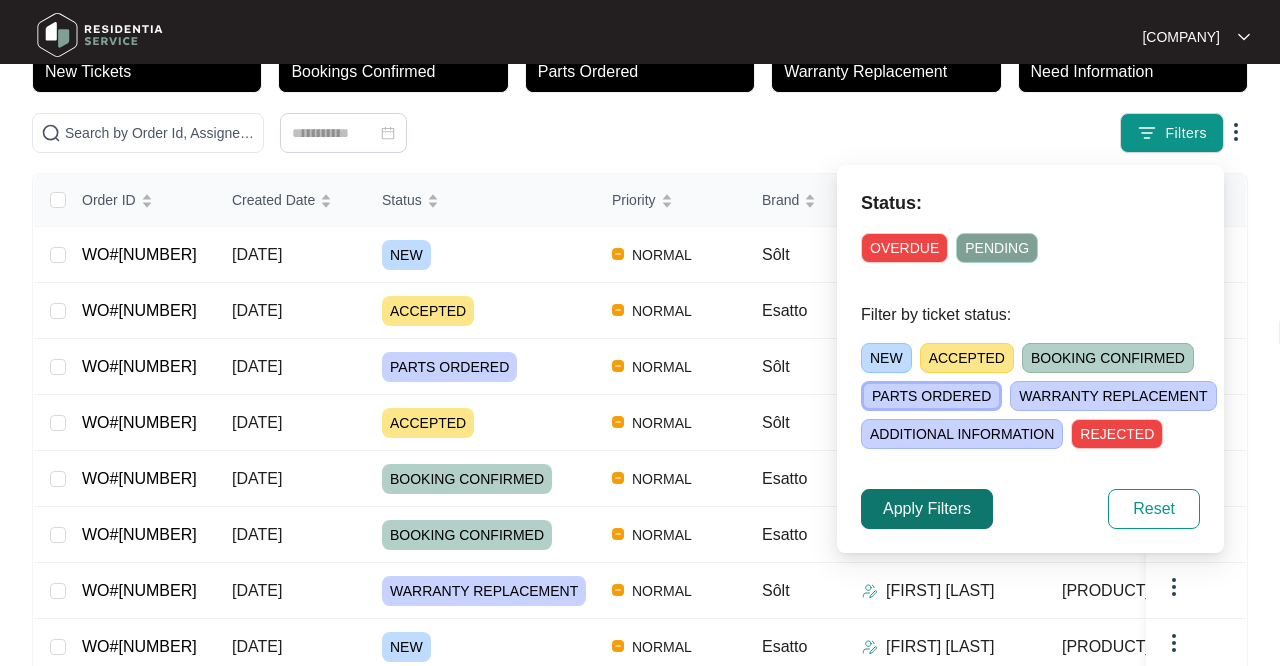 click on "Apply Filters" at bounding box center (927, 509) 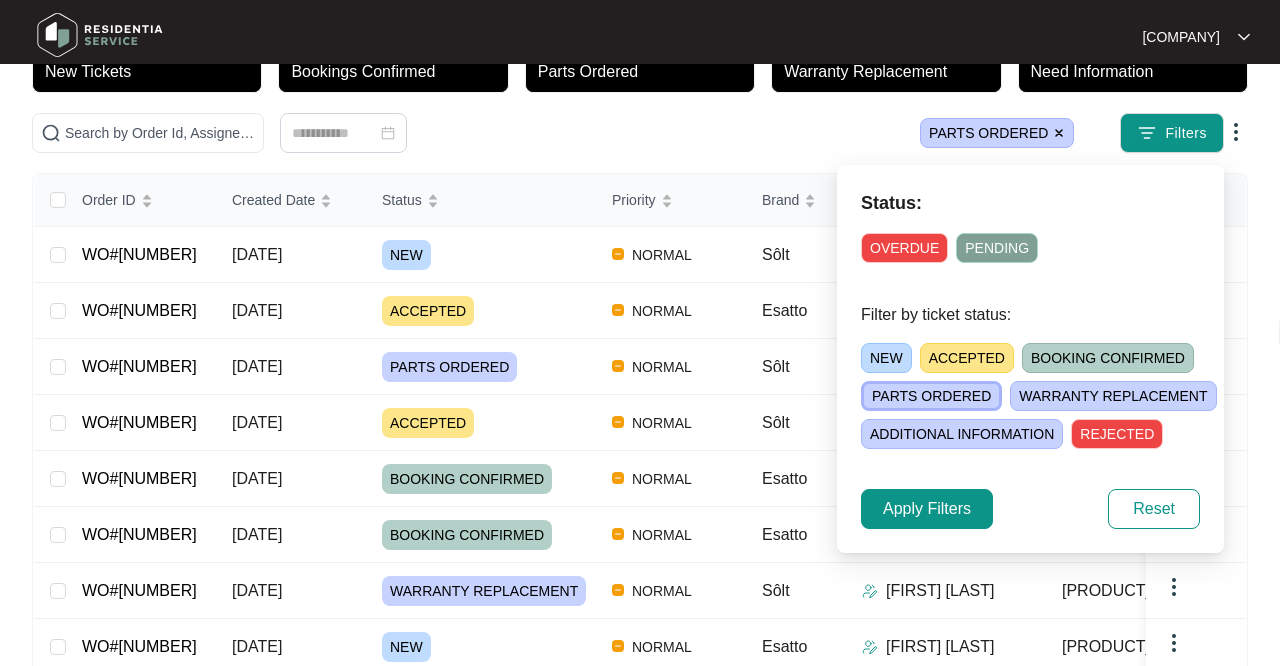 scroll, scrollTop: 0, scrollLeft: 0, axis: both 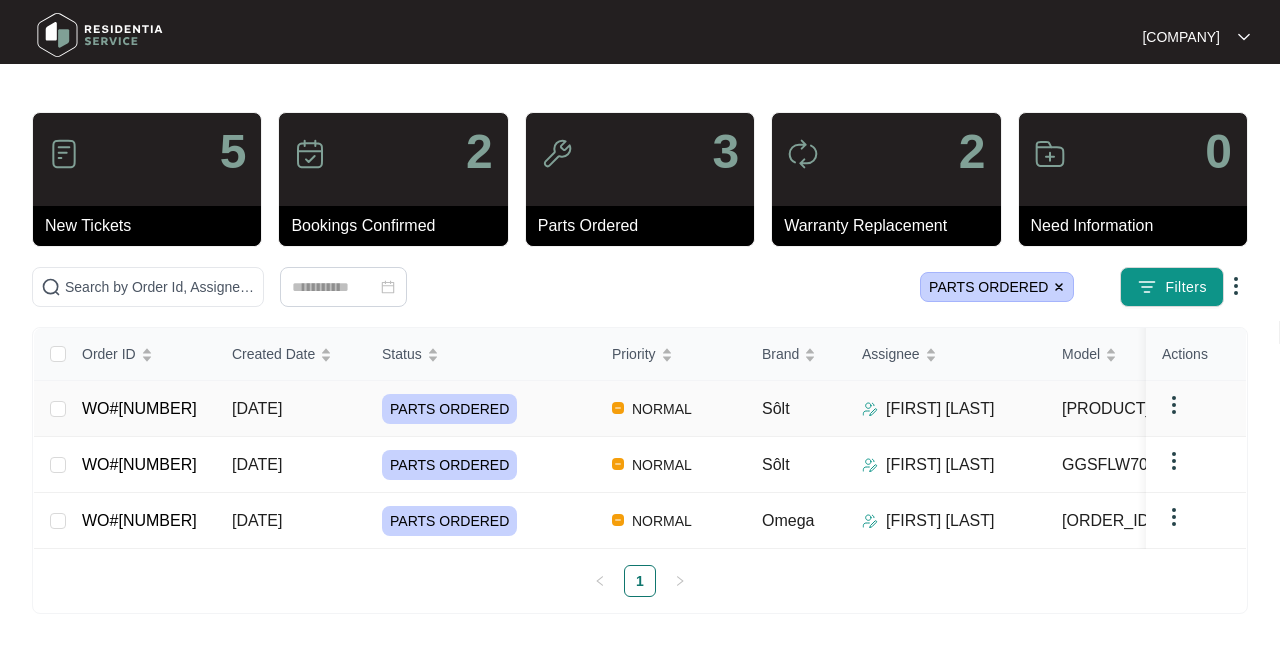 click on "[DATE]" at bounding box center [58, 409] 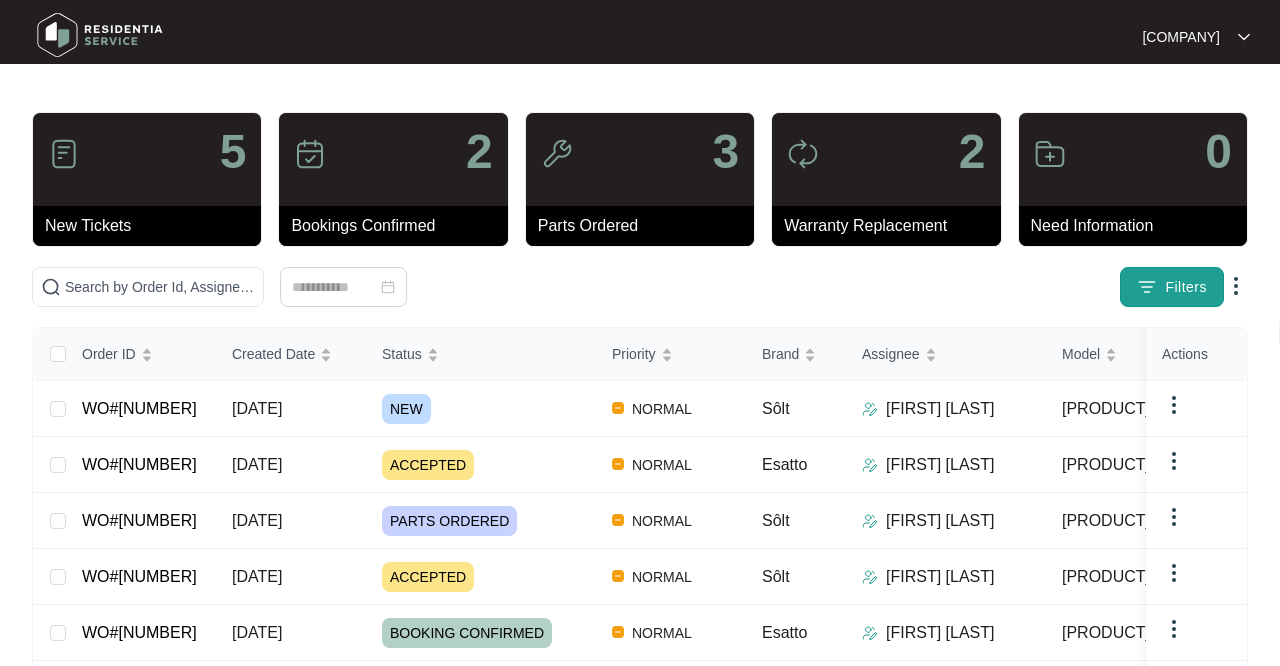 click on "Filters" at bounding box center (1186, 287) 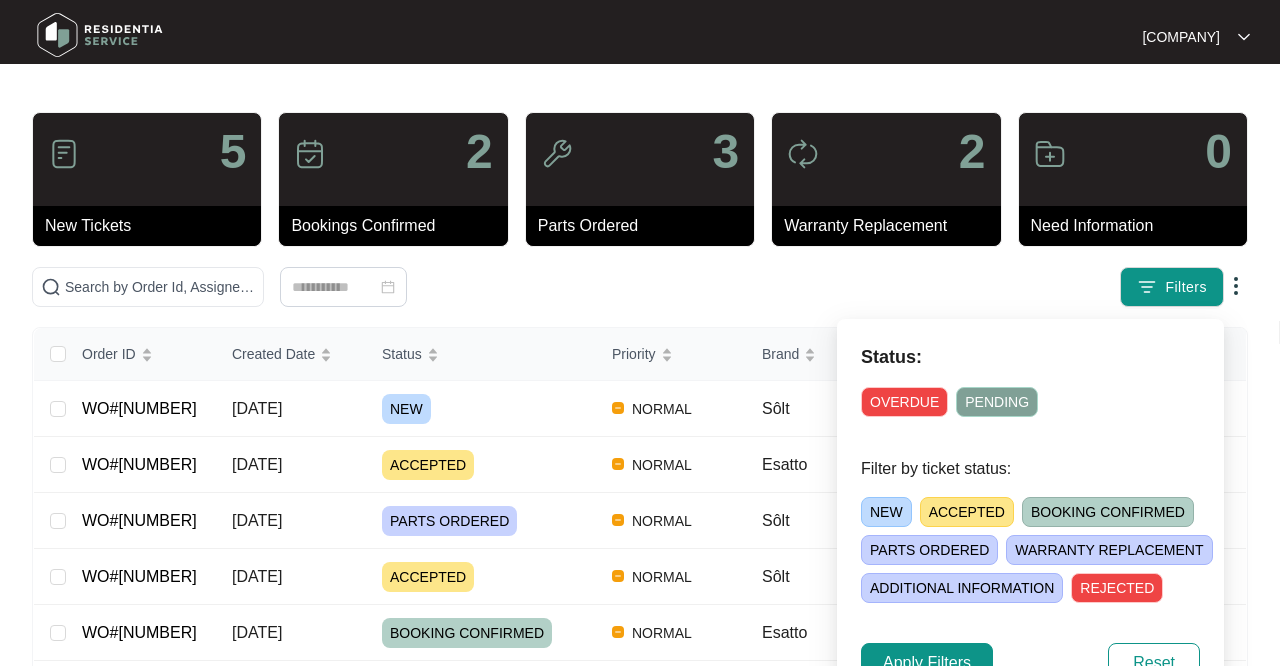 click on "PARTS ORDERED" at bounding box center (929, 550) 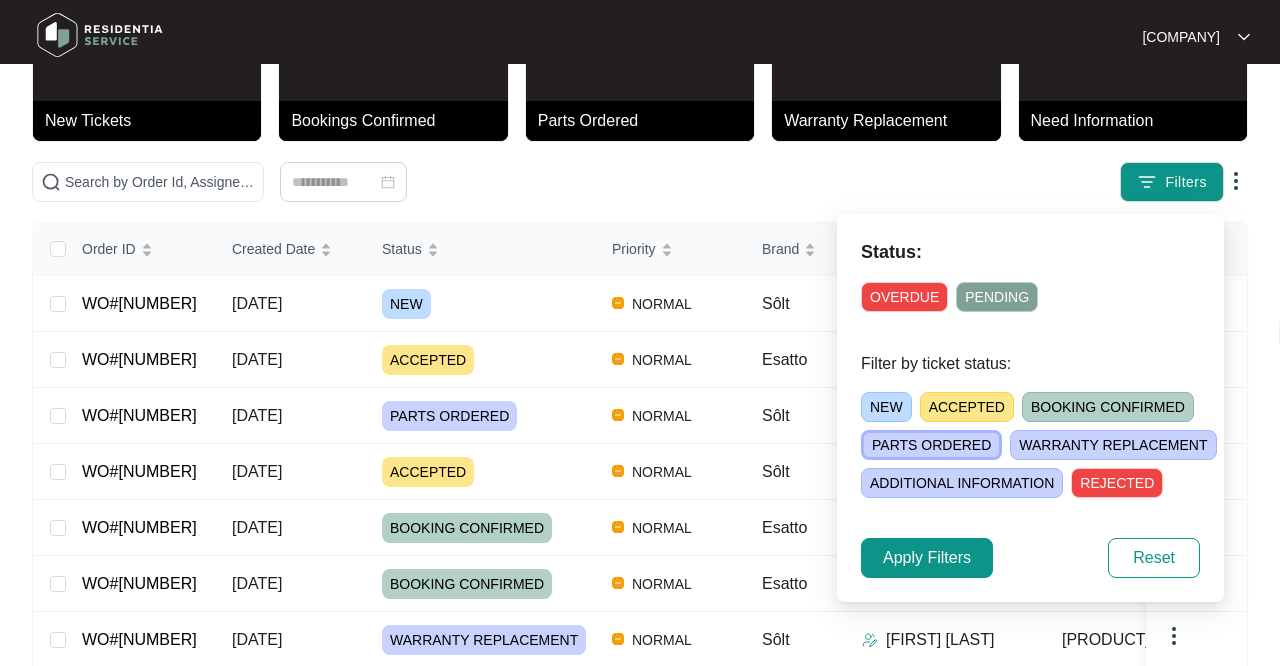 scroll, scrollTop: 106, scrollLeft: 0, axis: vertical 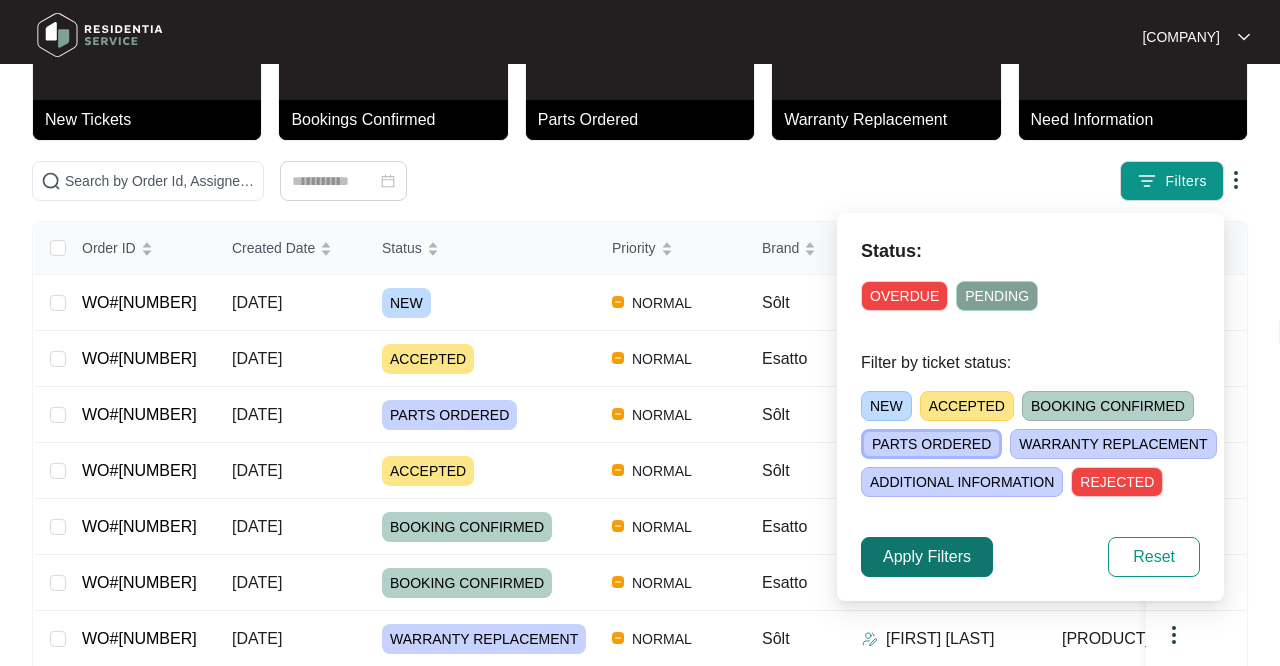 click on "Apply Filters" at bounding box center (927, 557) 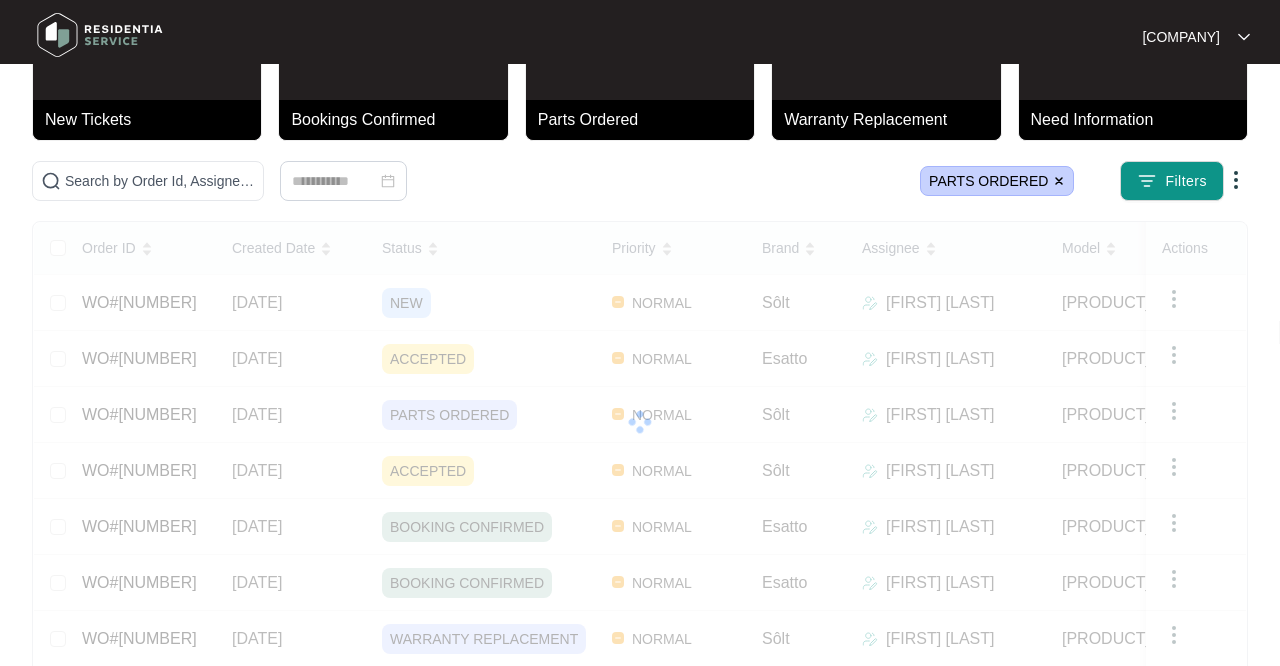 scroll, scrollTop: 0, scrollLeft: 0, axis: both 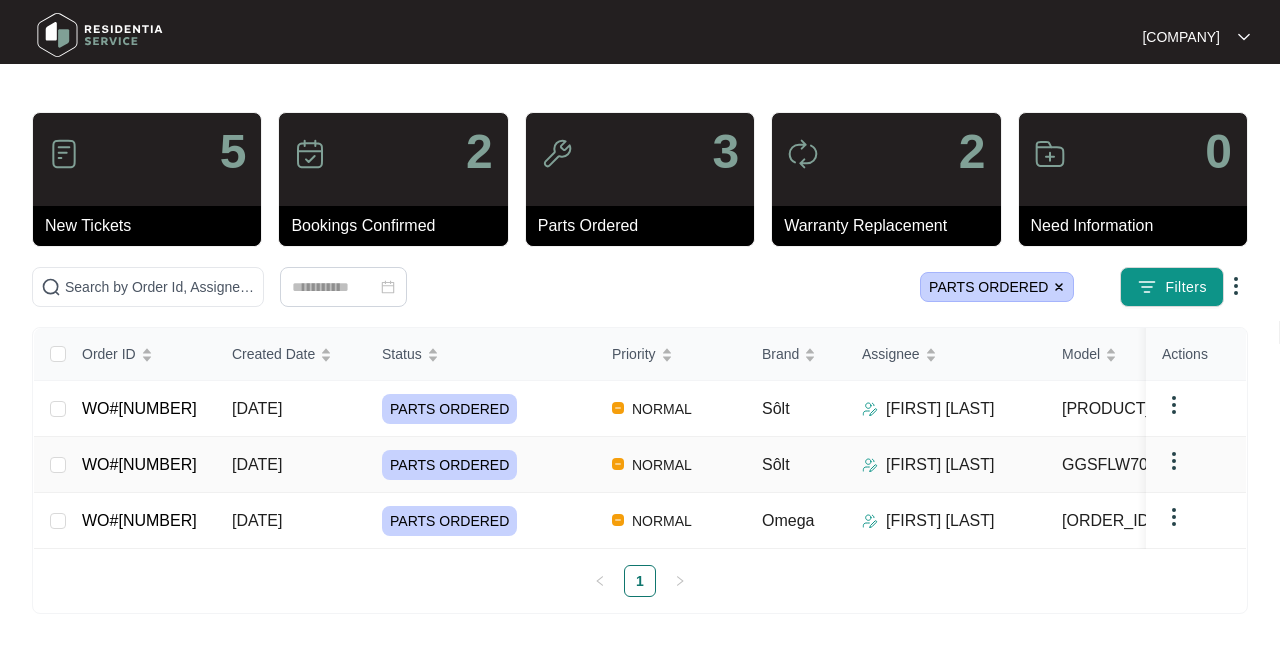 click on "[DATE]" at bounding box center [58, 465] 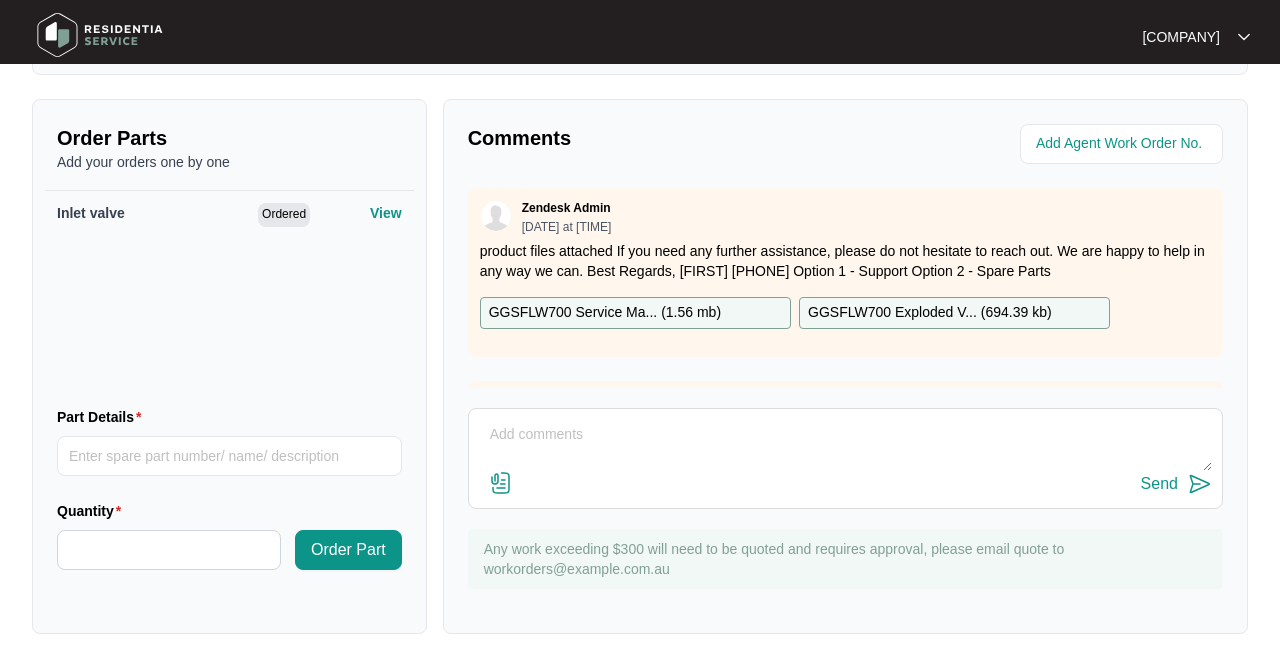 scroll, scrollTop: 679, scrollLeft: 0, axis: vertical 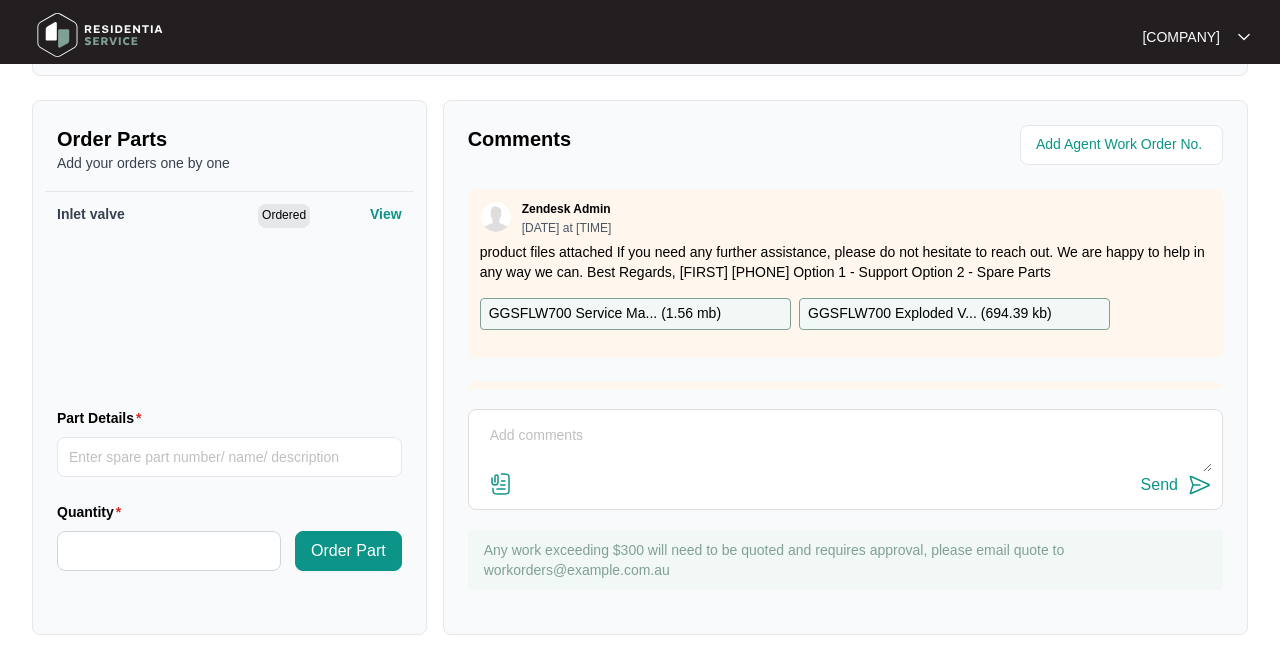click at bounding box center [845, 446] 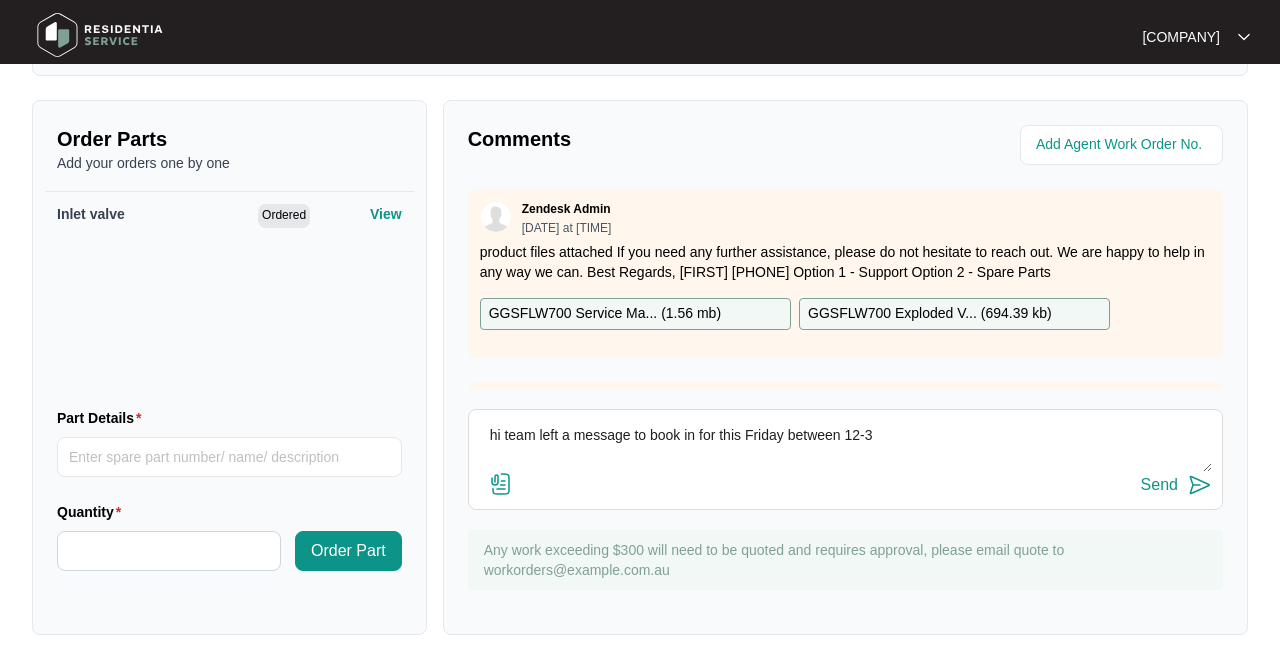 type on "hi team left a message to book in for this Friday between 12-3" 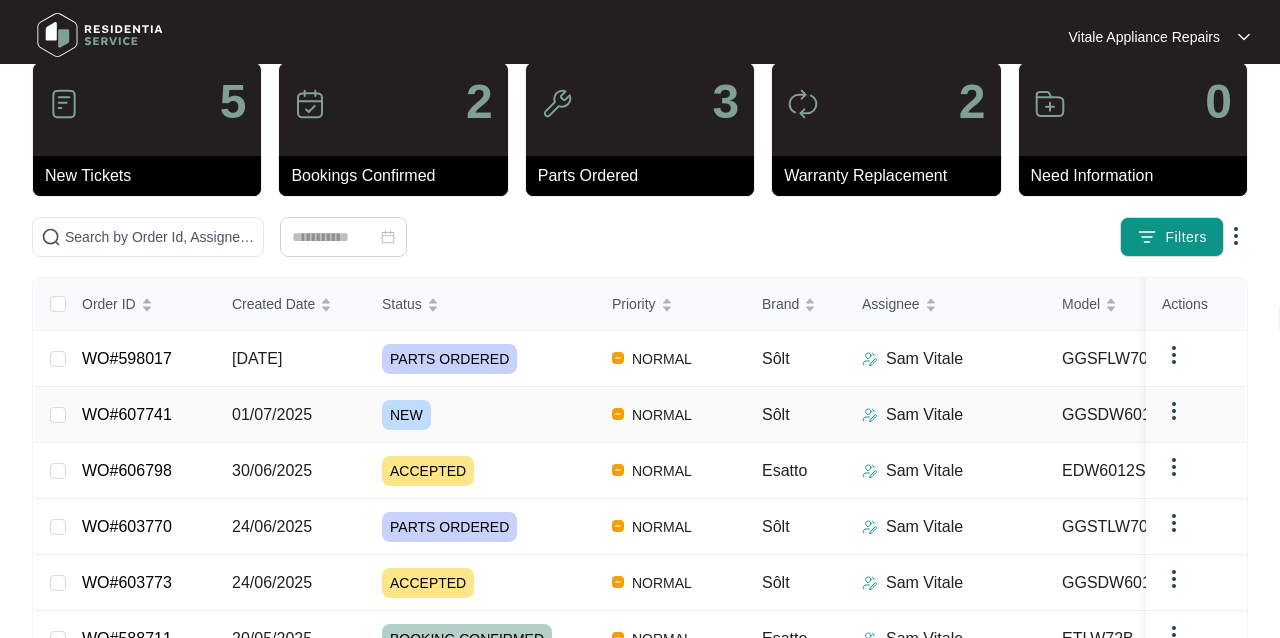 scroll, scrollTop: 52, scrollLeft: 0, axis: vertical 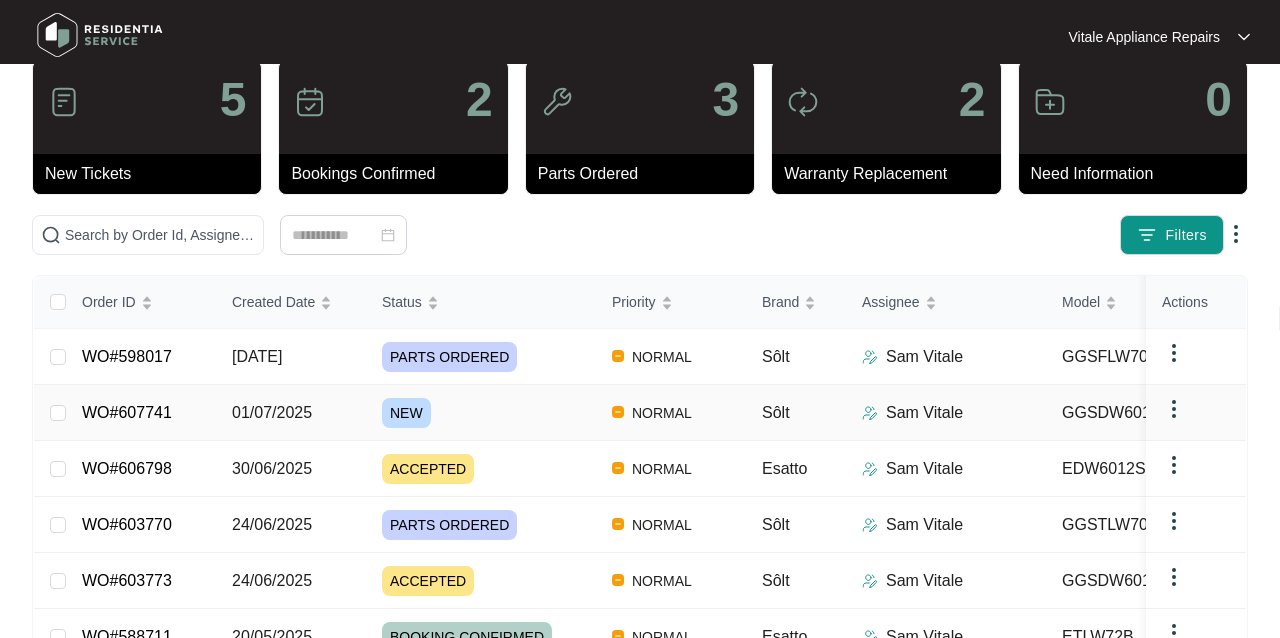 click on "01/07/2025" at bounding box center (58, 413) 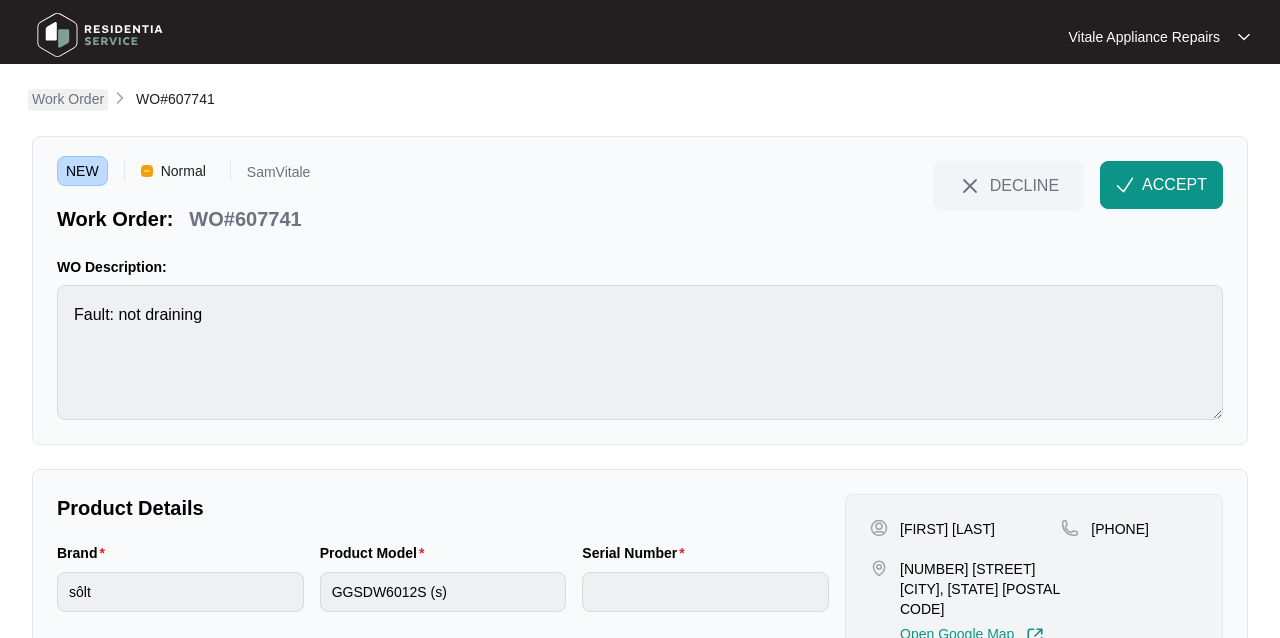 scroll, scrollTop: 0, scrollLeft: 0, axis: both 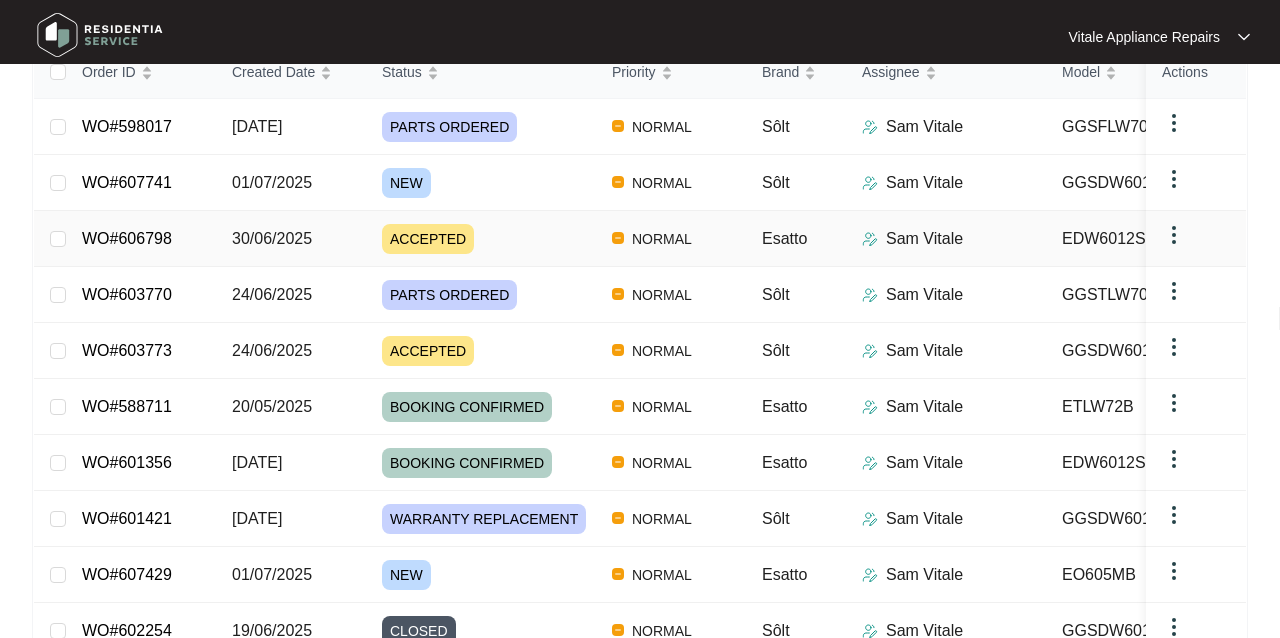 click on "[DATE]" at bounding box center [58, 239] 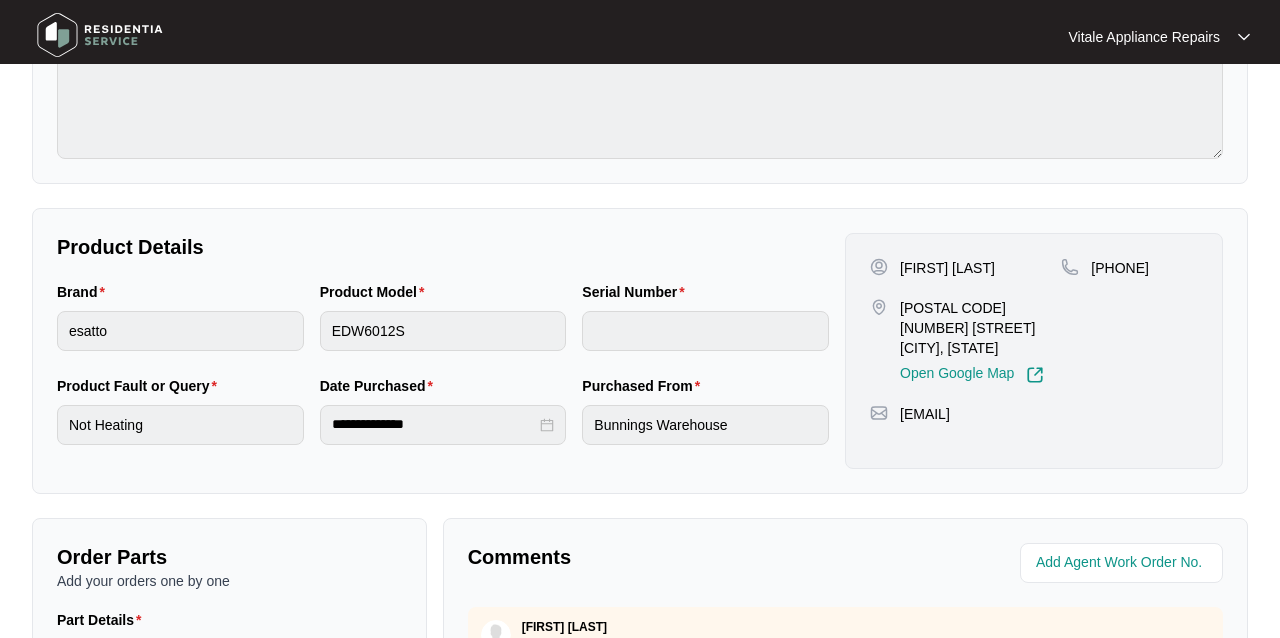 scroll, scrollTop: 262, scrollLeft: 0, axis: vertical 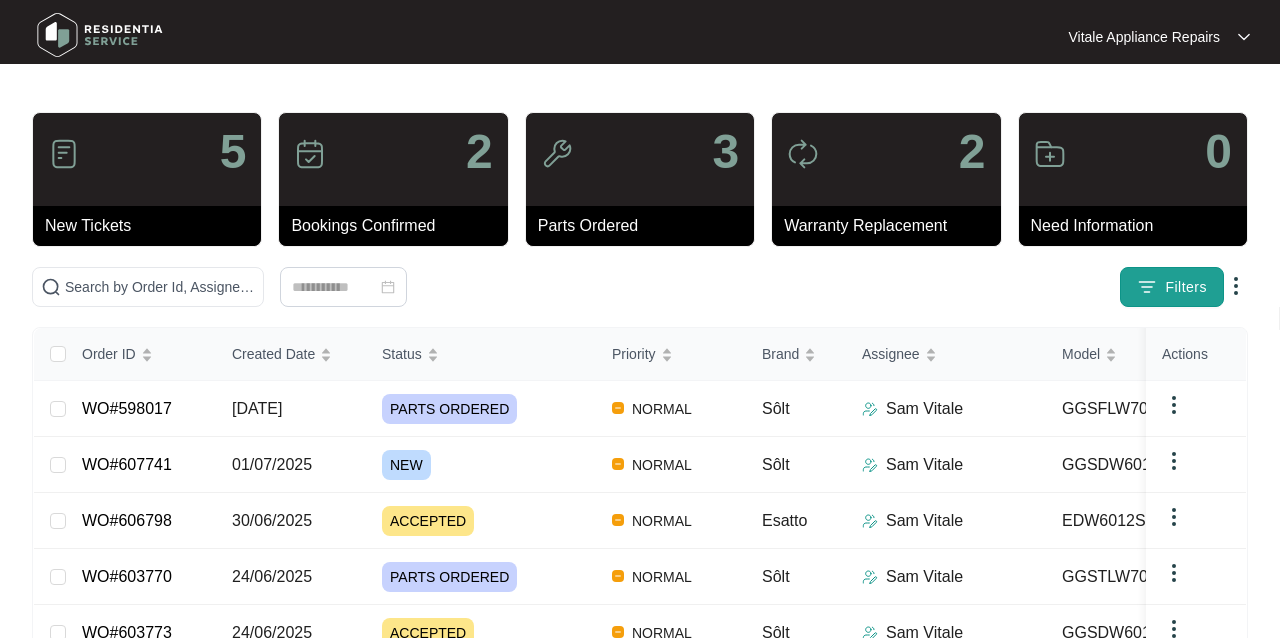 click on "Filters" at bounding box center (1186, 287) 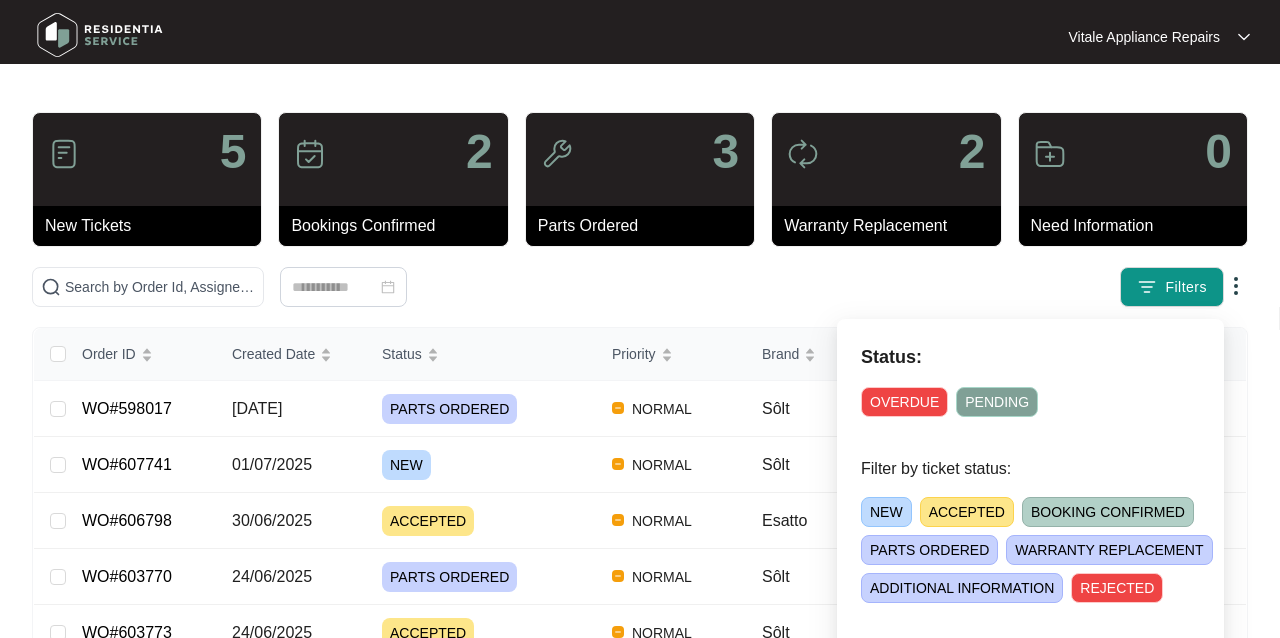 click on "ACCEPTED" at bounding box center [967, 512] 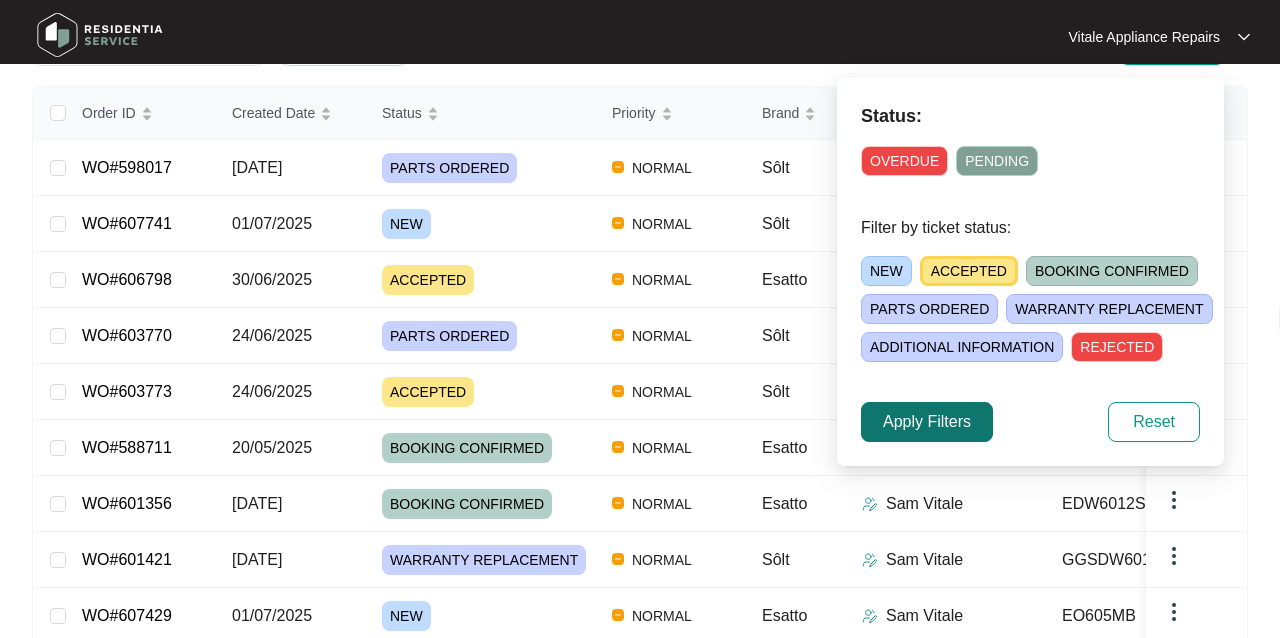click on "Apply Filters" at bounding box center [927, 422] 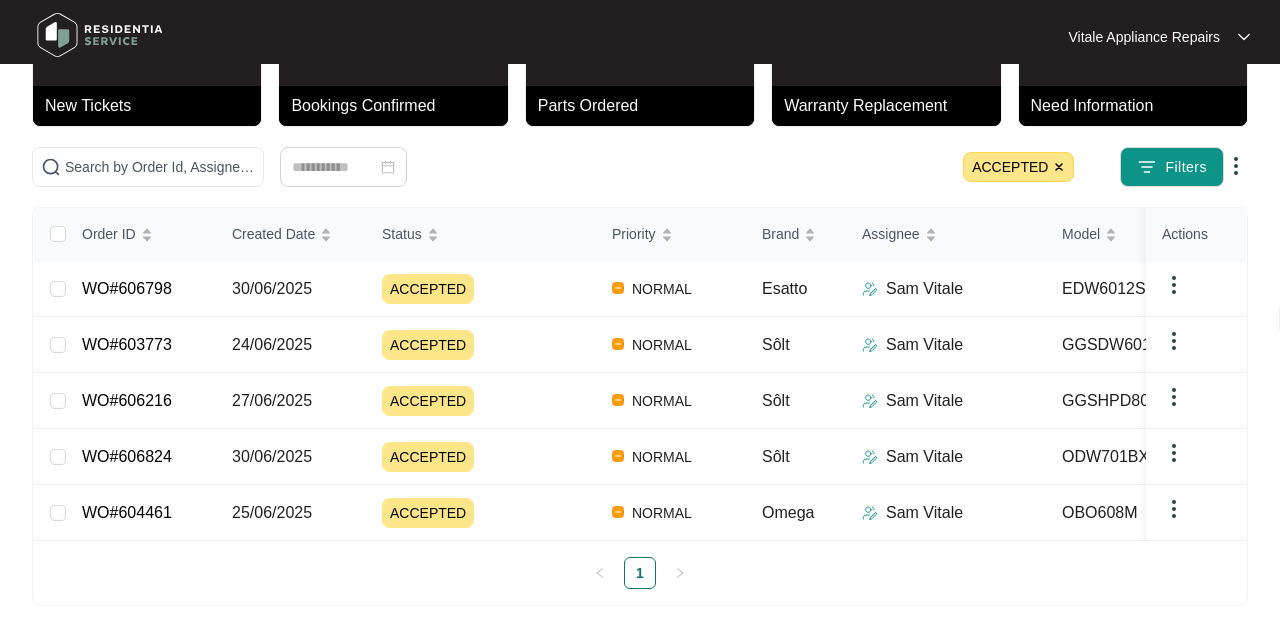 scroll, scrollTop: 121, scrollLeft: 0, axis: vertical 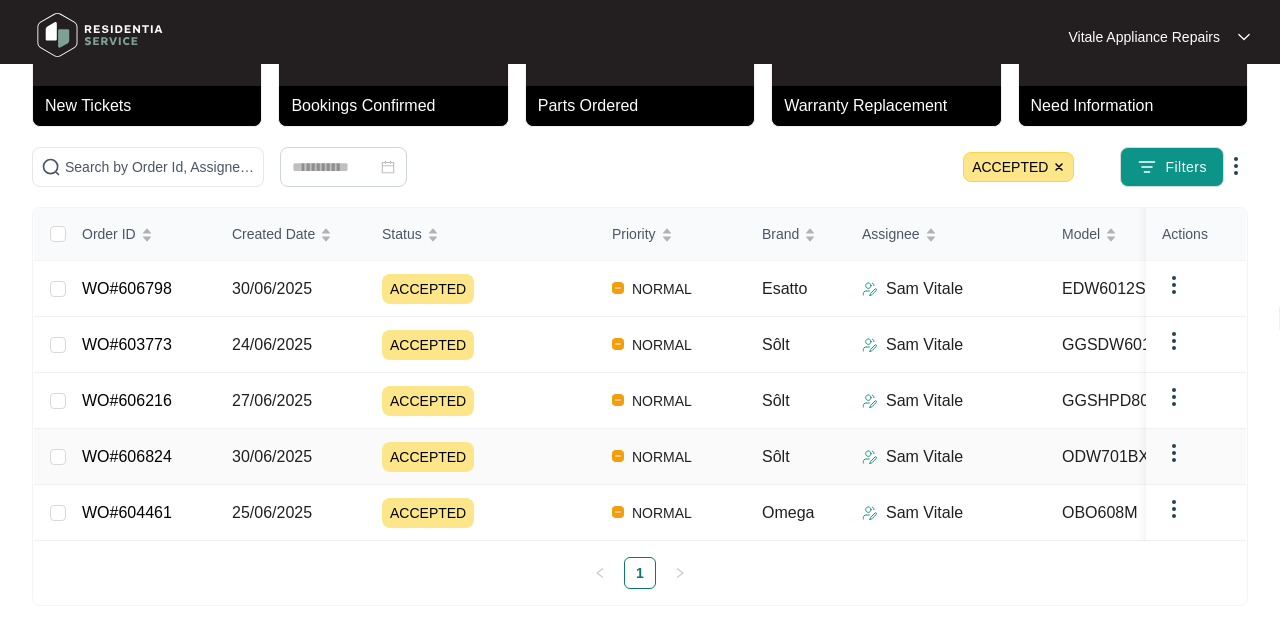click on "[DATE]" at bounding box center (58, 457) 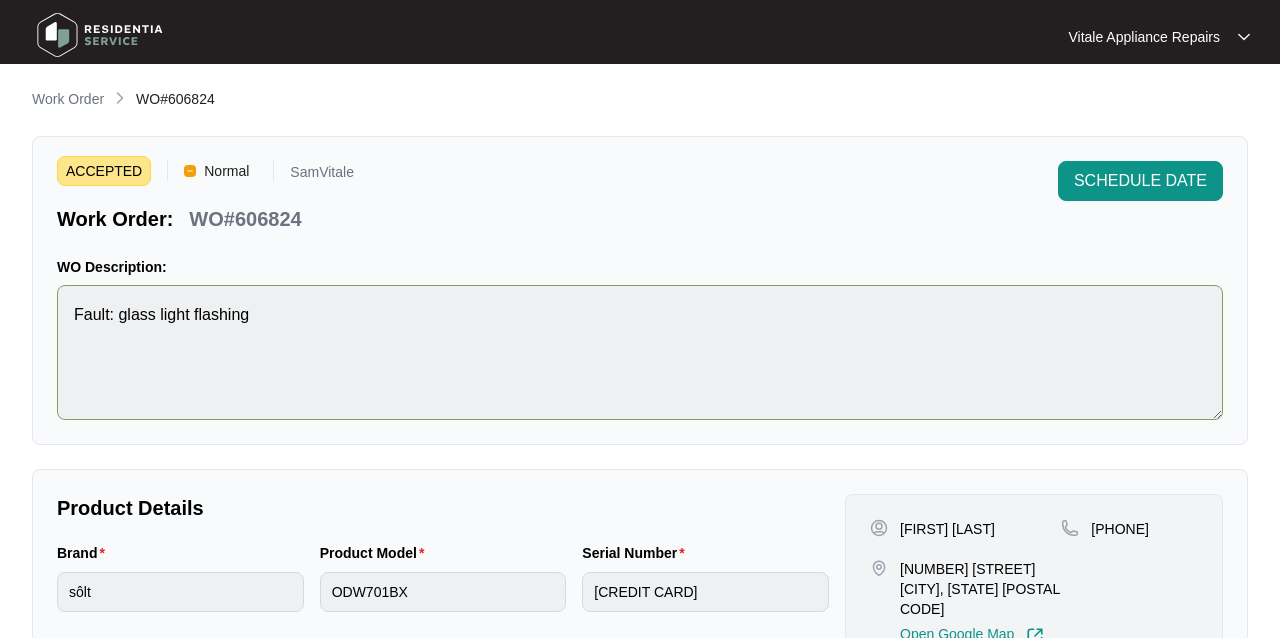 scroll, scrollTop: 0, scrollLeft: 0, axis: both 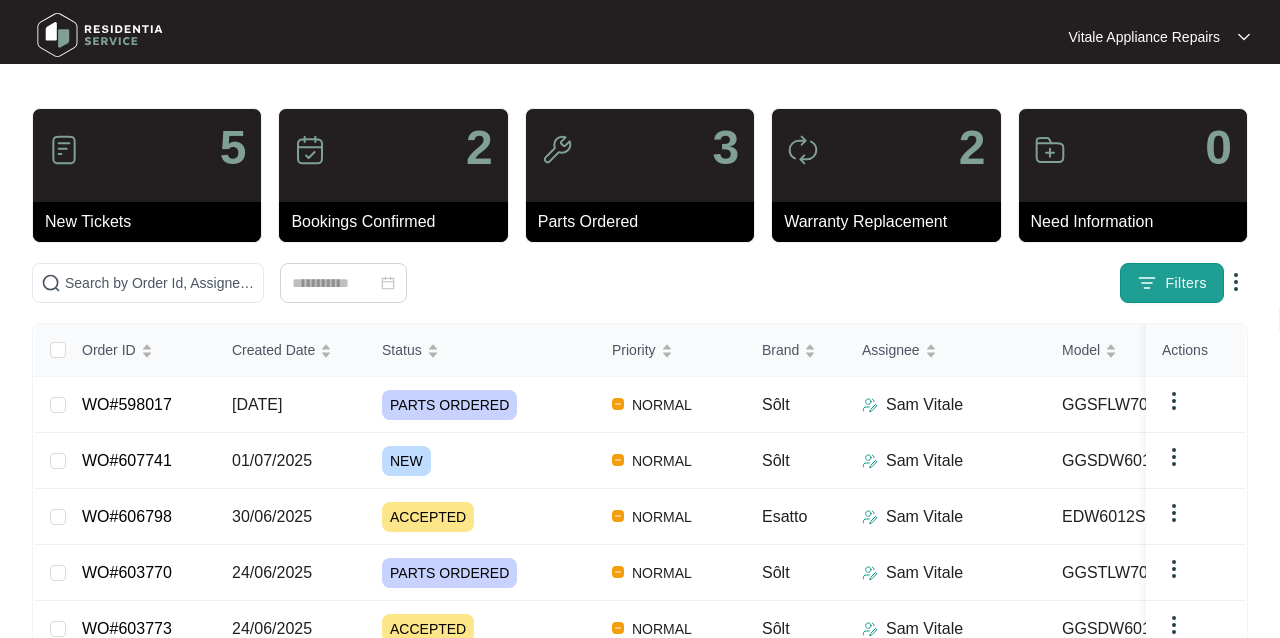 click on "Filters" at bounding box center [1186, 283] 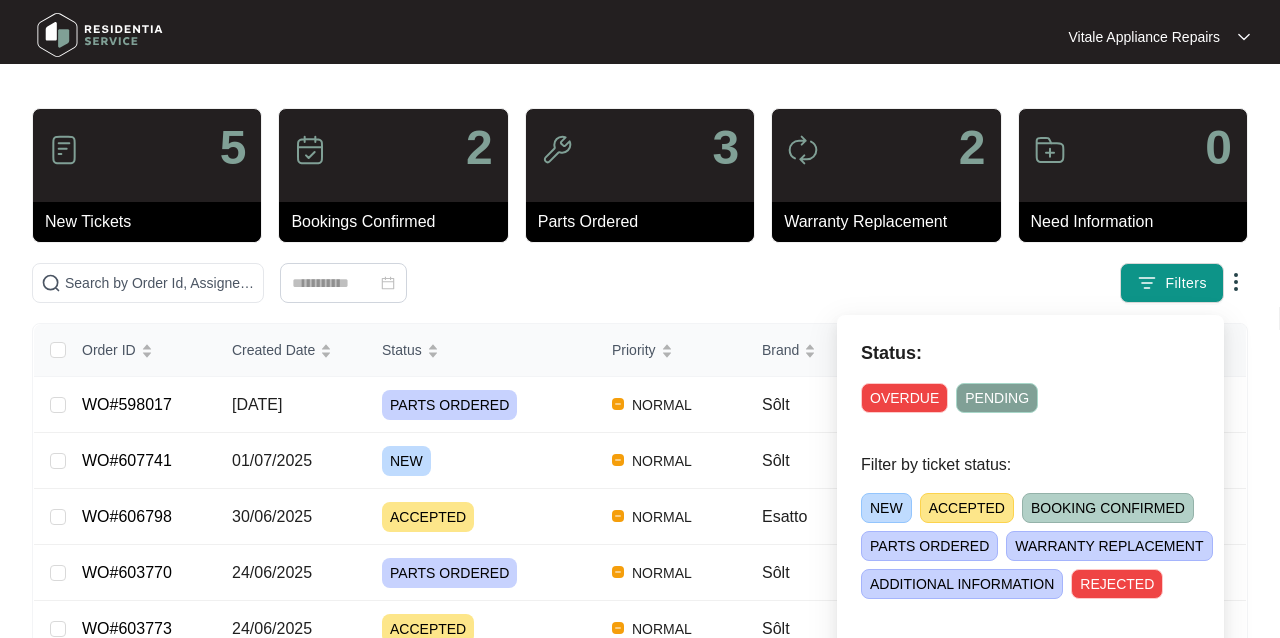 click on "ACCEPTED" at bounding box center (967, 508) 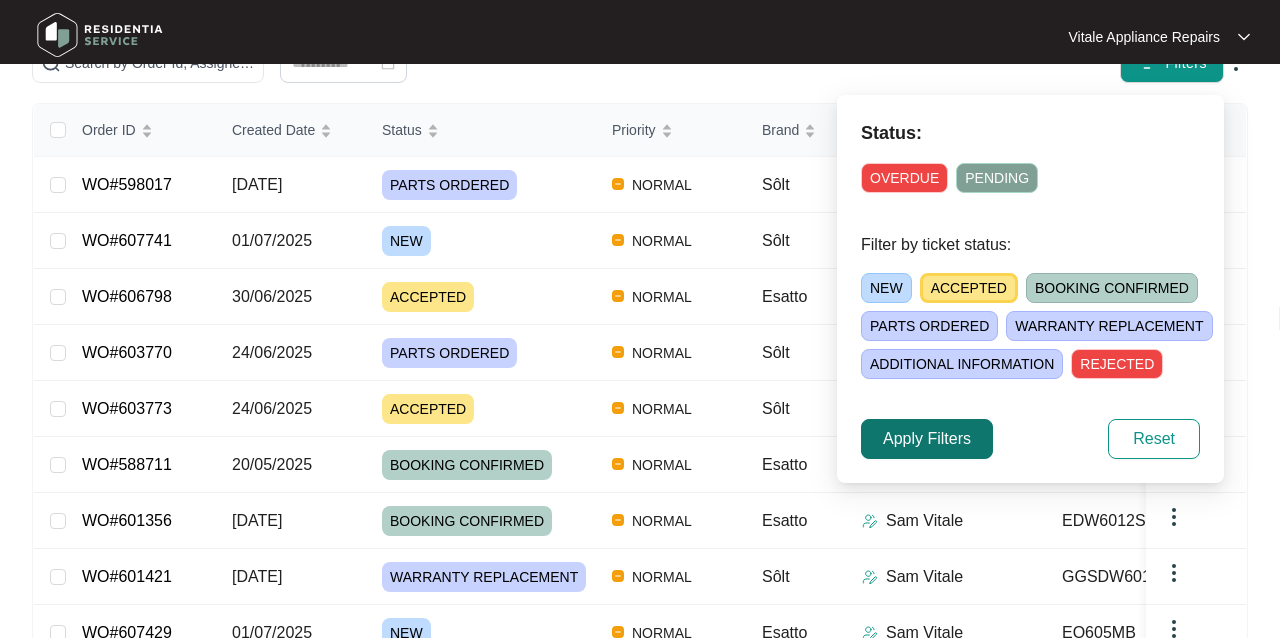 click on "Apply Filters" at bounding box center (927, 439) 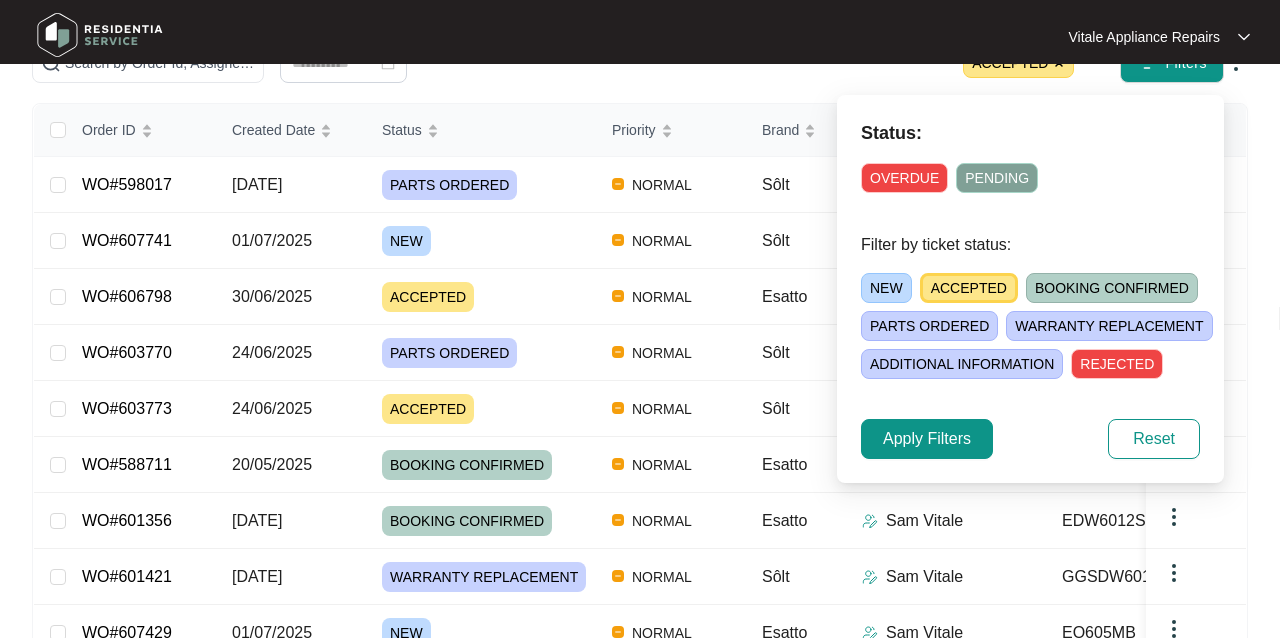 scroll, scrollTop: 121, scrollLeft: 0, axis: vertical 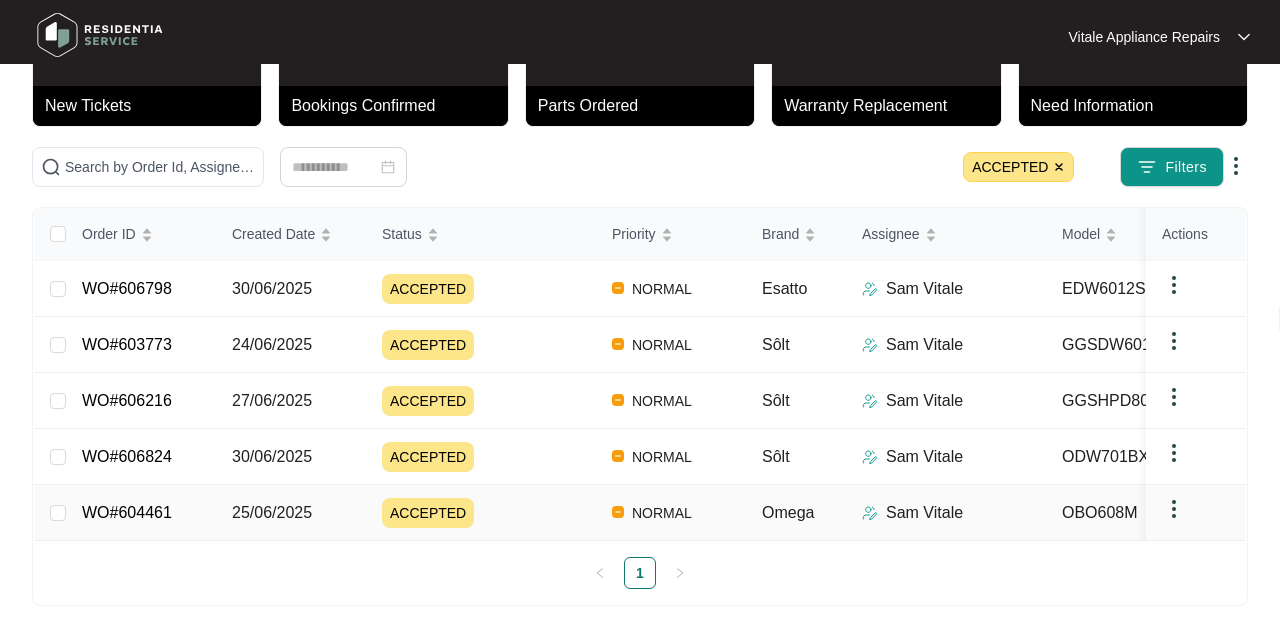 click on "[FIRST] [LAST]" at bounding box center (924, 513) 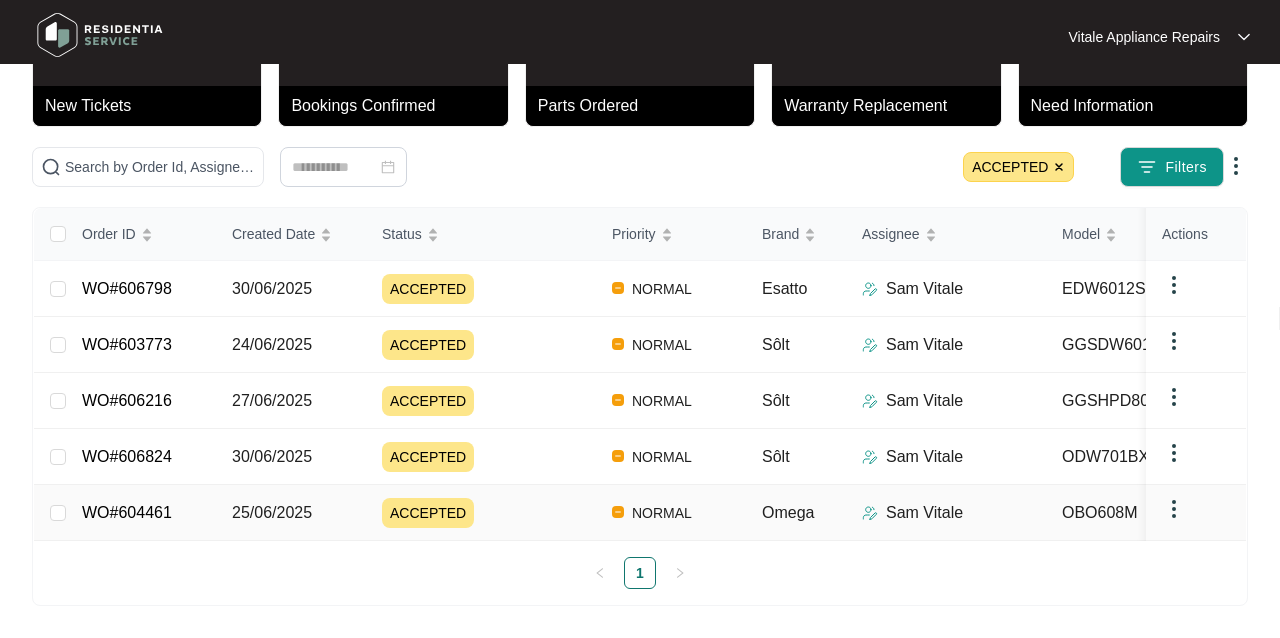 click on "[DATE]" at bounding box center [58, 513] 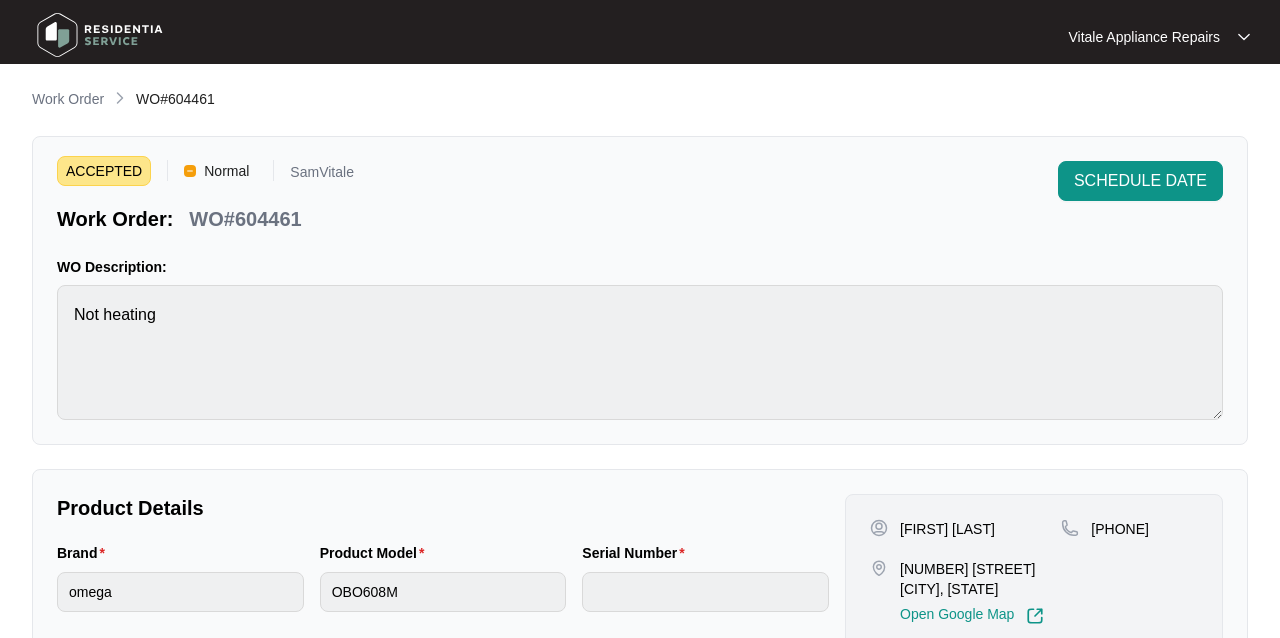 scroll, scrollTop: 0, scrollLeft: 0, axis: both 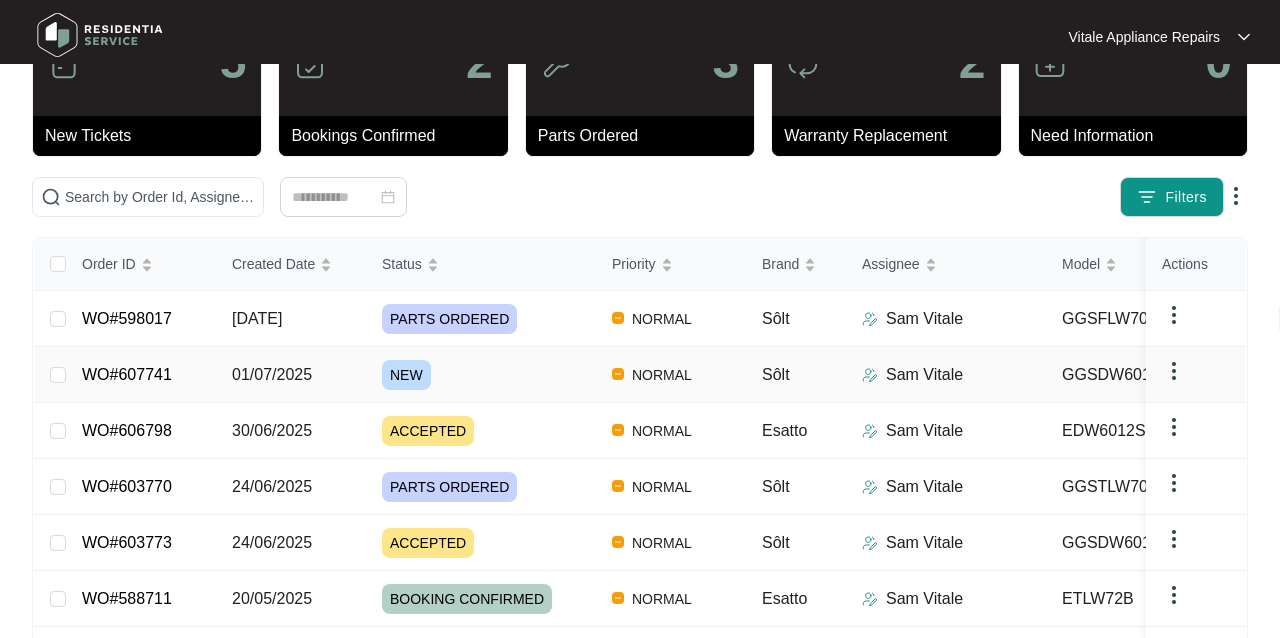 click on "NEW" at bounding box center [489, 375] 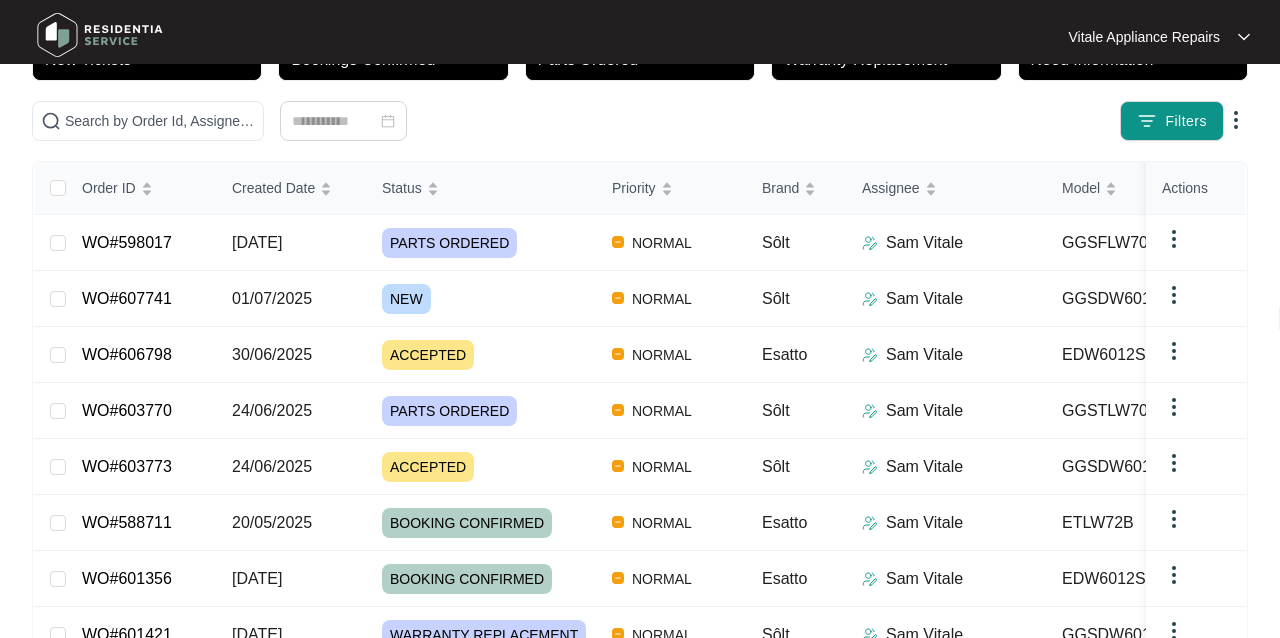 scroll, scrollTop: 171, scrollLeft: 0, axis: vertical 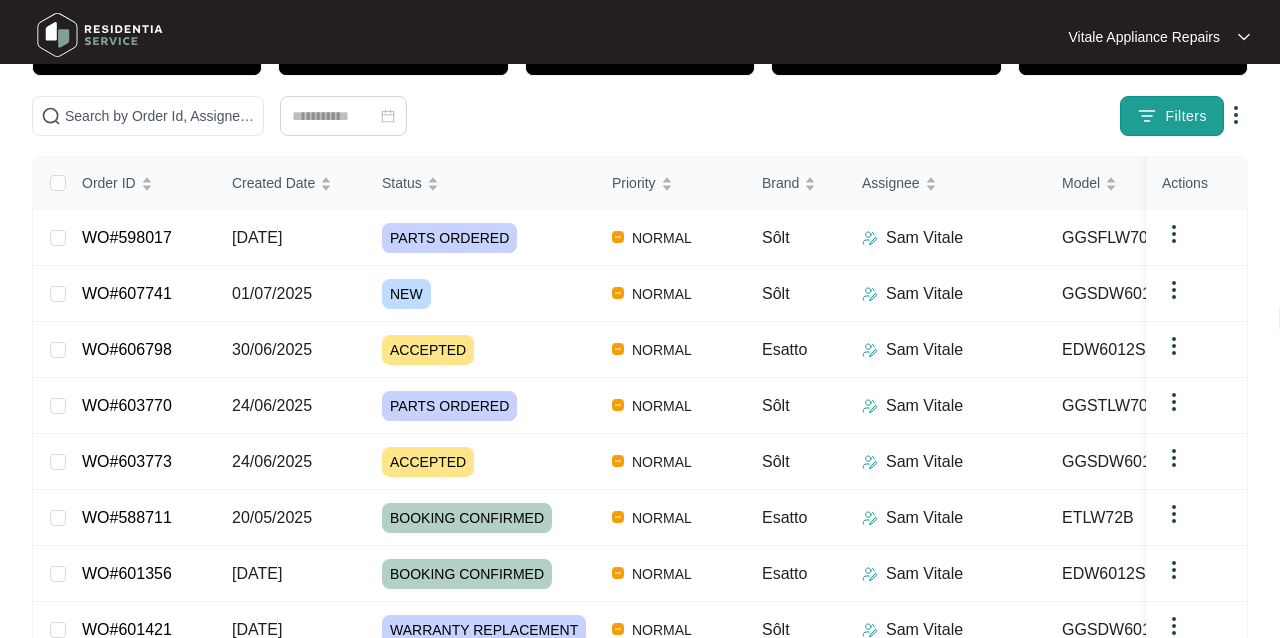 click on "Filters" at bounding box center (1172, 116) 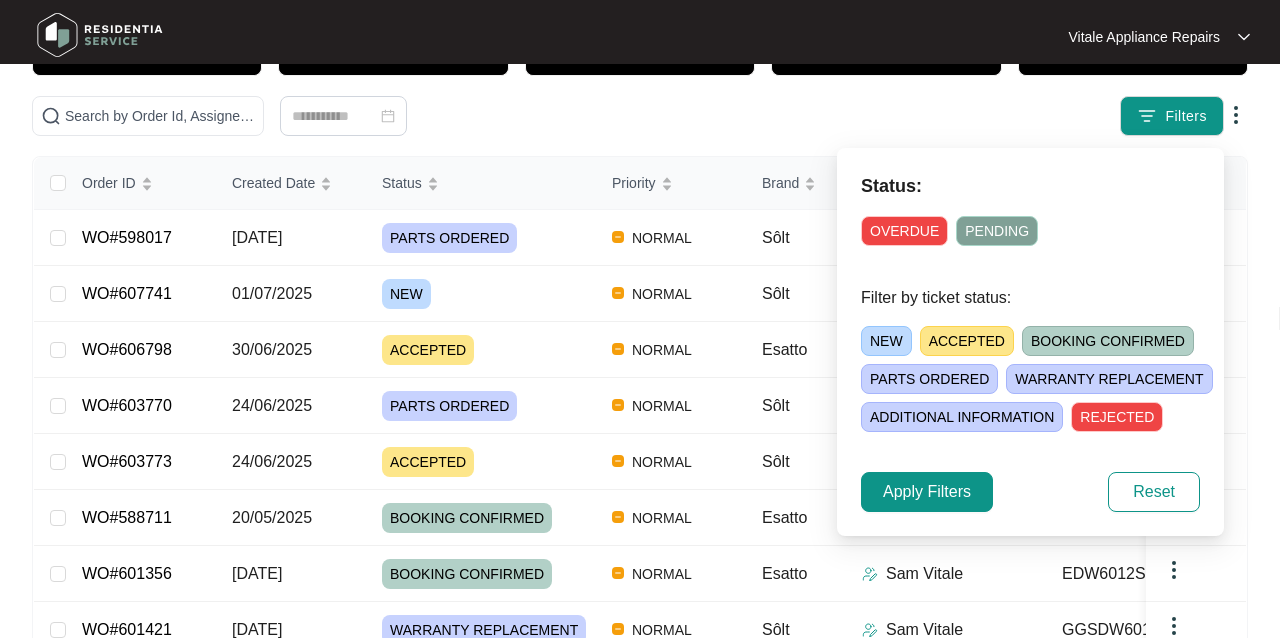click on "NEW" at bounding box center (886, 341) 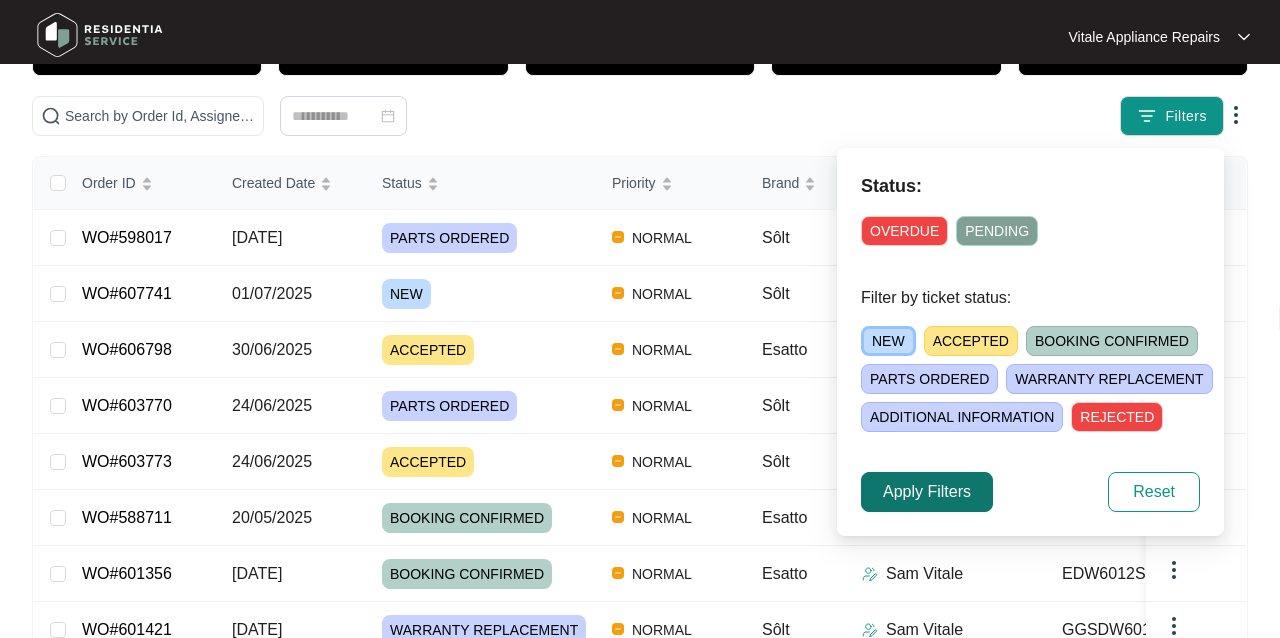 click on "Apply Filters" at bounding box center [927, 492] 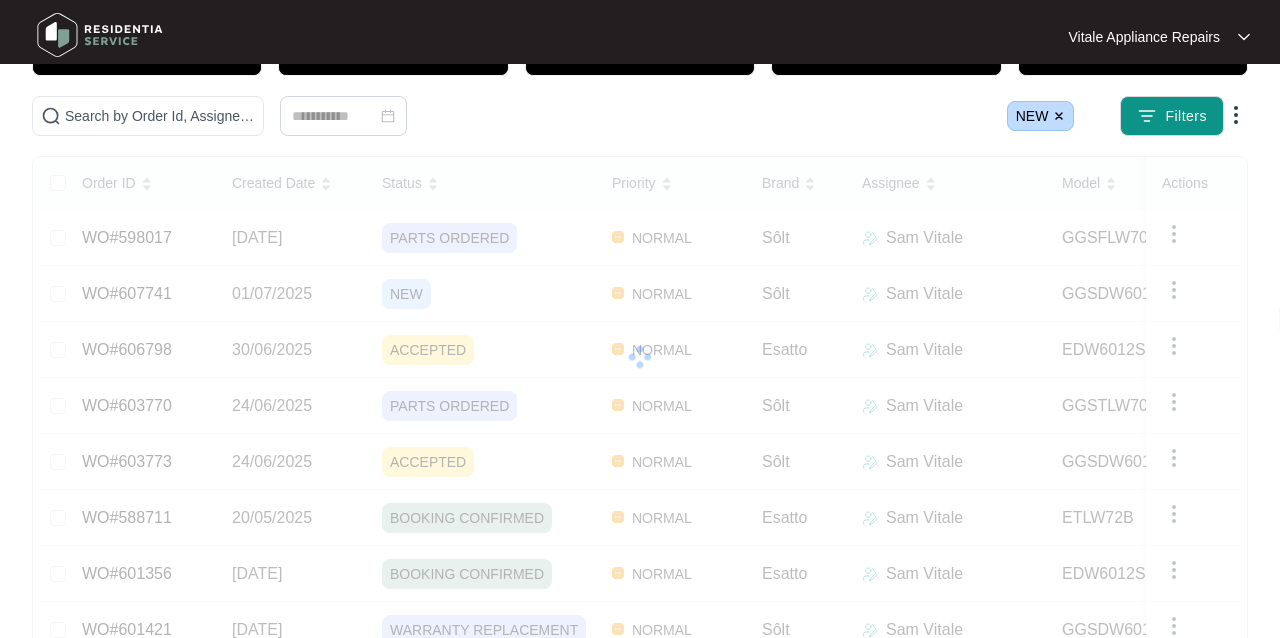 scroll, scrollTop: 84, scrollLeft: 0, axis: vertical 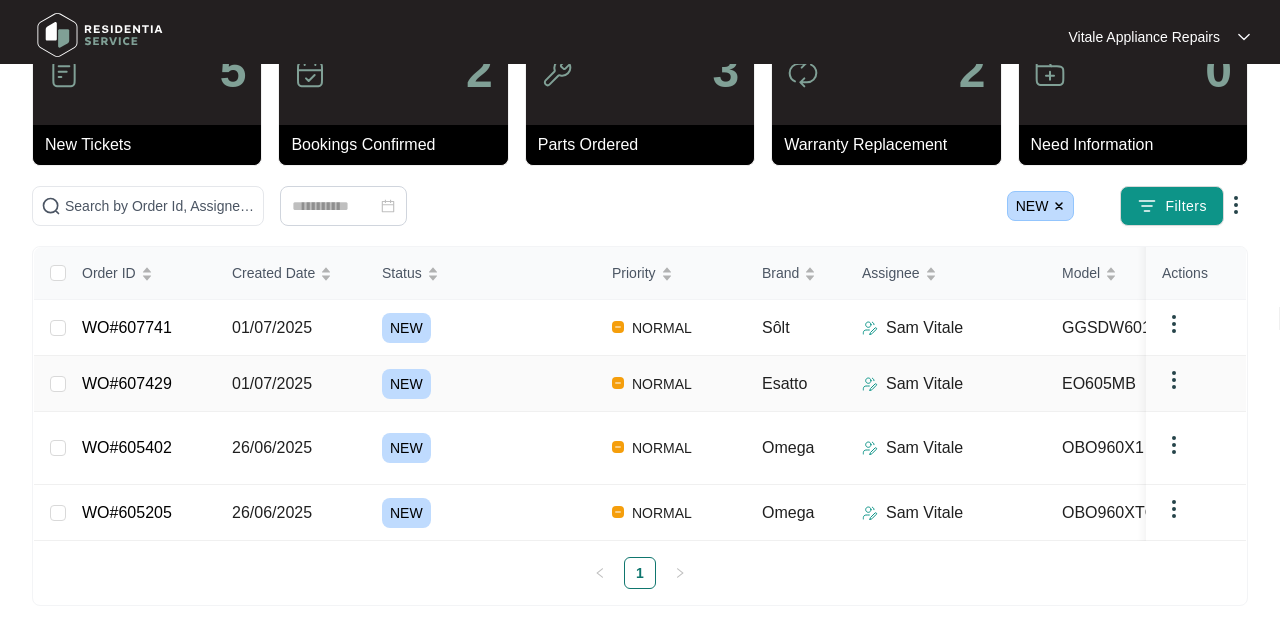 click on "[DATE]" at bounding box center [58, 384] 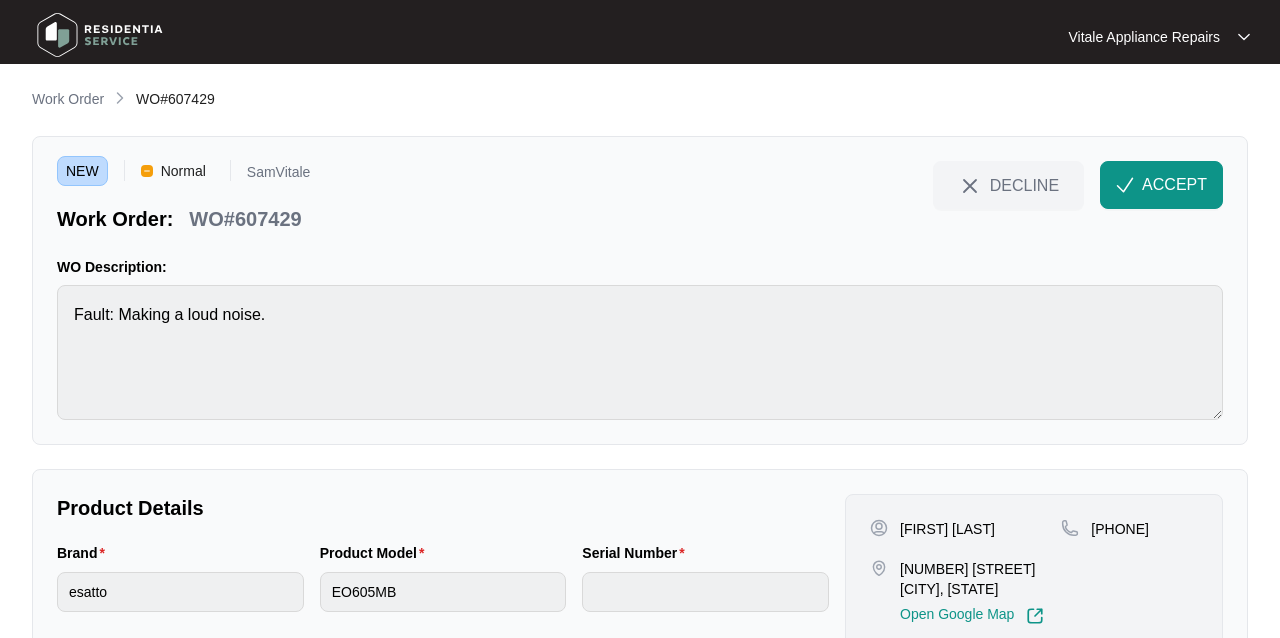 scroll, scrollTop: 0, scrollLeft: 0, axis: both 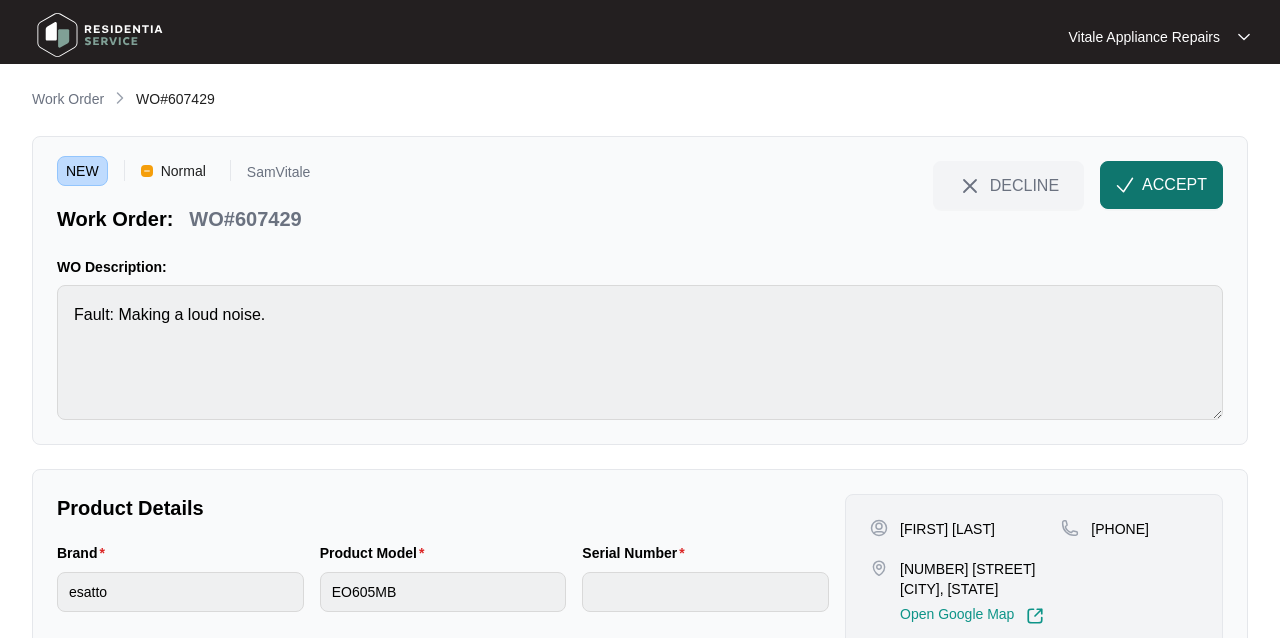 click on "ACCEPT" at bounding box center [1174, 185] 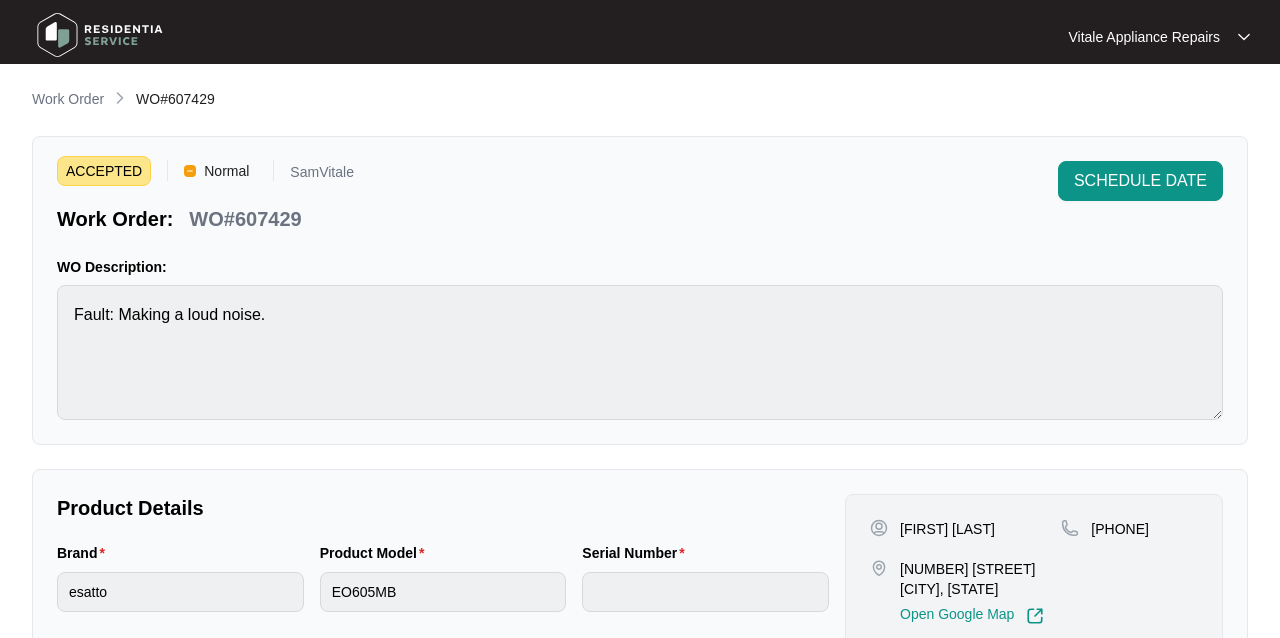 scroll, scrollTop: 0, scrollLeft: 0, axis: both 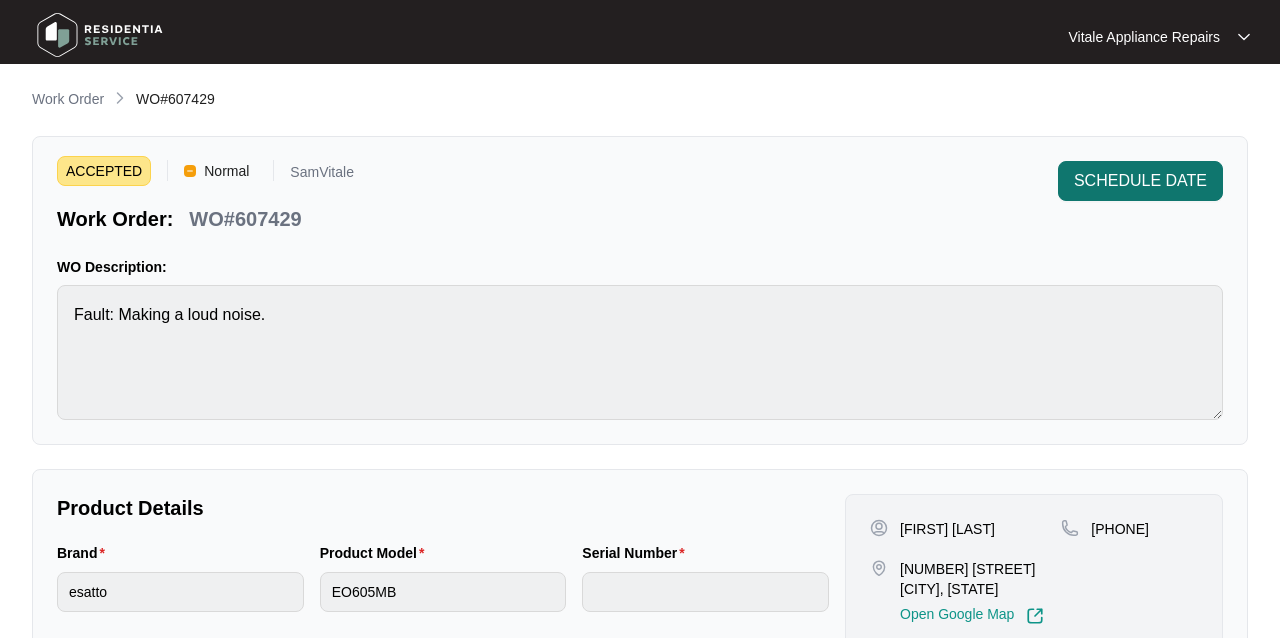 click on "SCHEDULE DATE" at bounding box center (1140, 181) 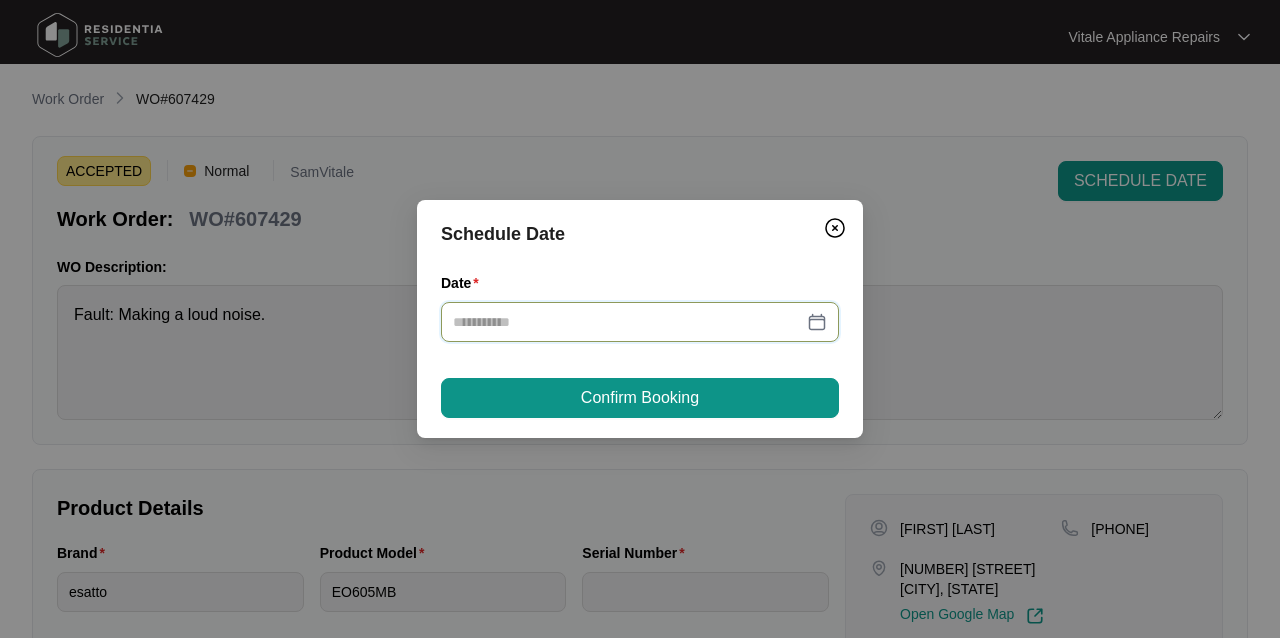 click on "Date" at bounding box center [628, 322] 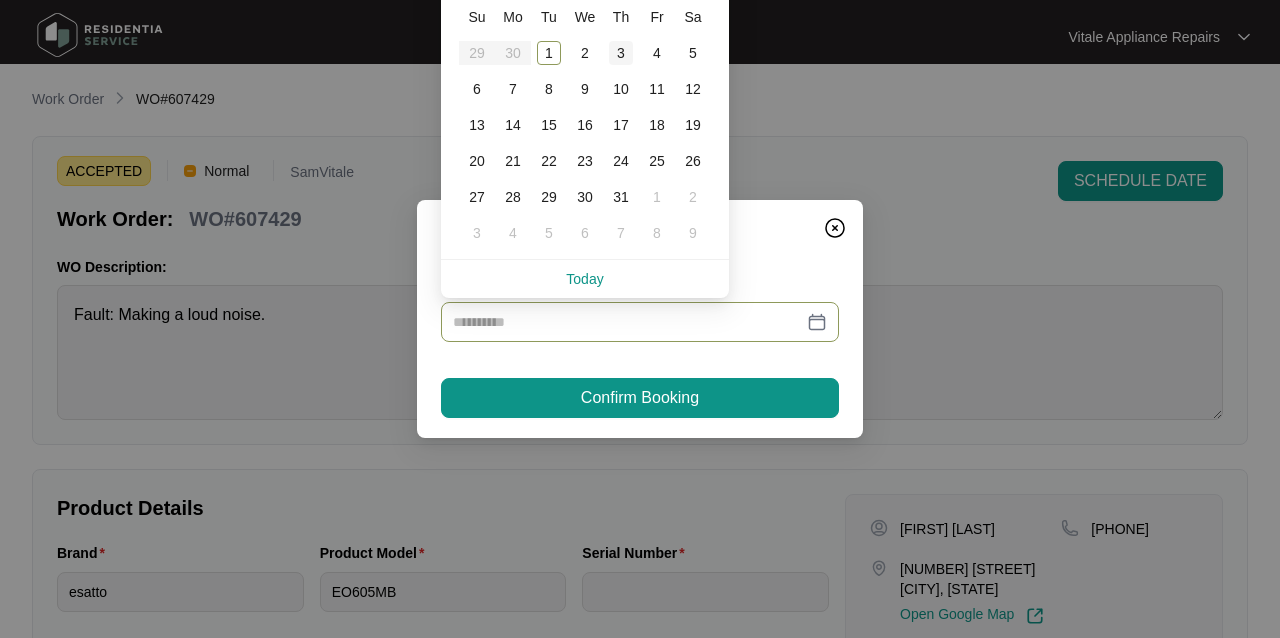 click on "3" at bounding box center (621, 53) 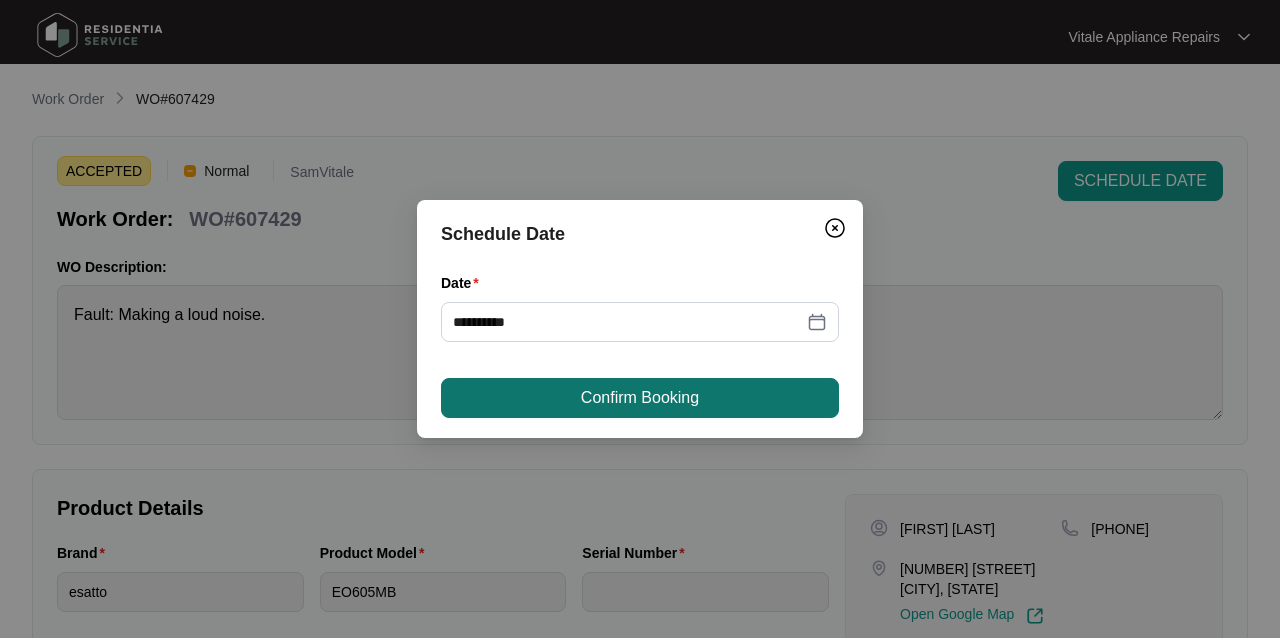 click on "Confirm Booking" at bounding box center [640, 398] 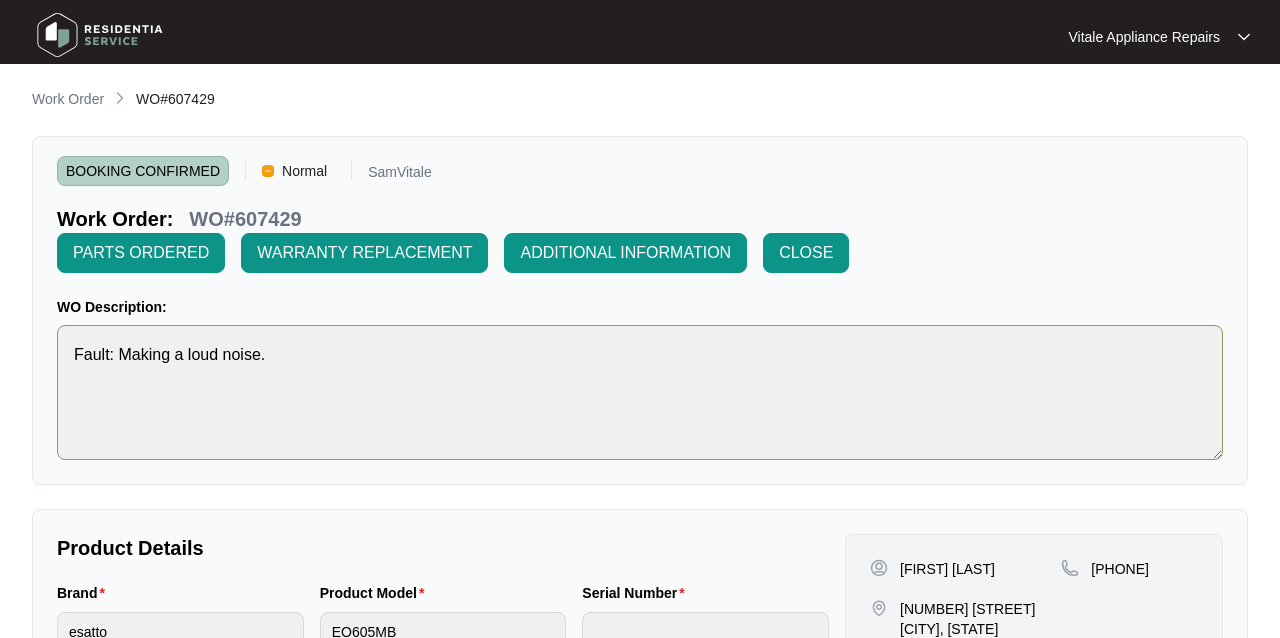 scroll, scrollTop: 0, scrollLeft: 0, axis: both 